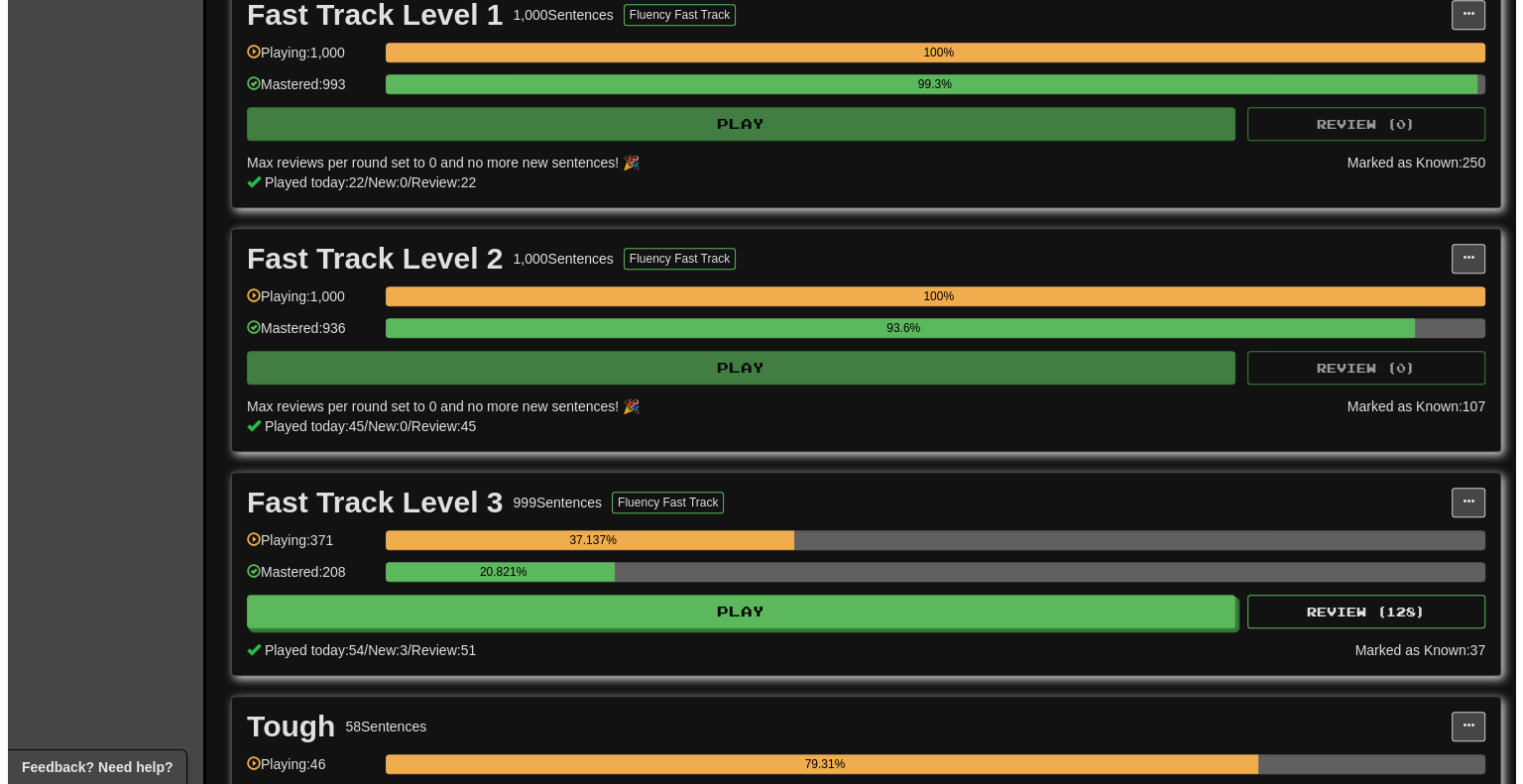 scroll, scrollTop: 1189, scrollLeft: 0, axis: vertical 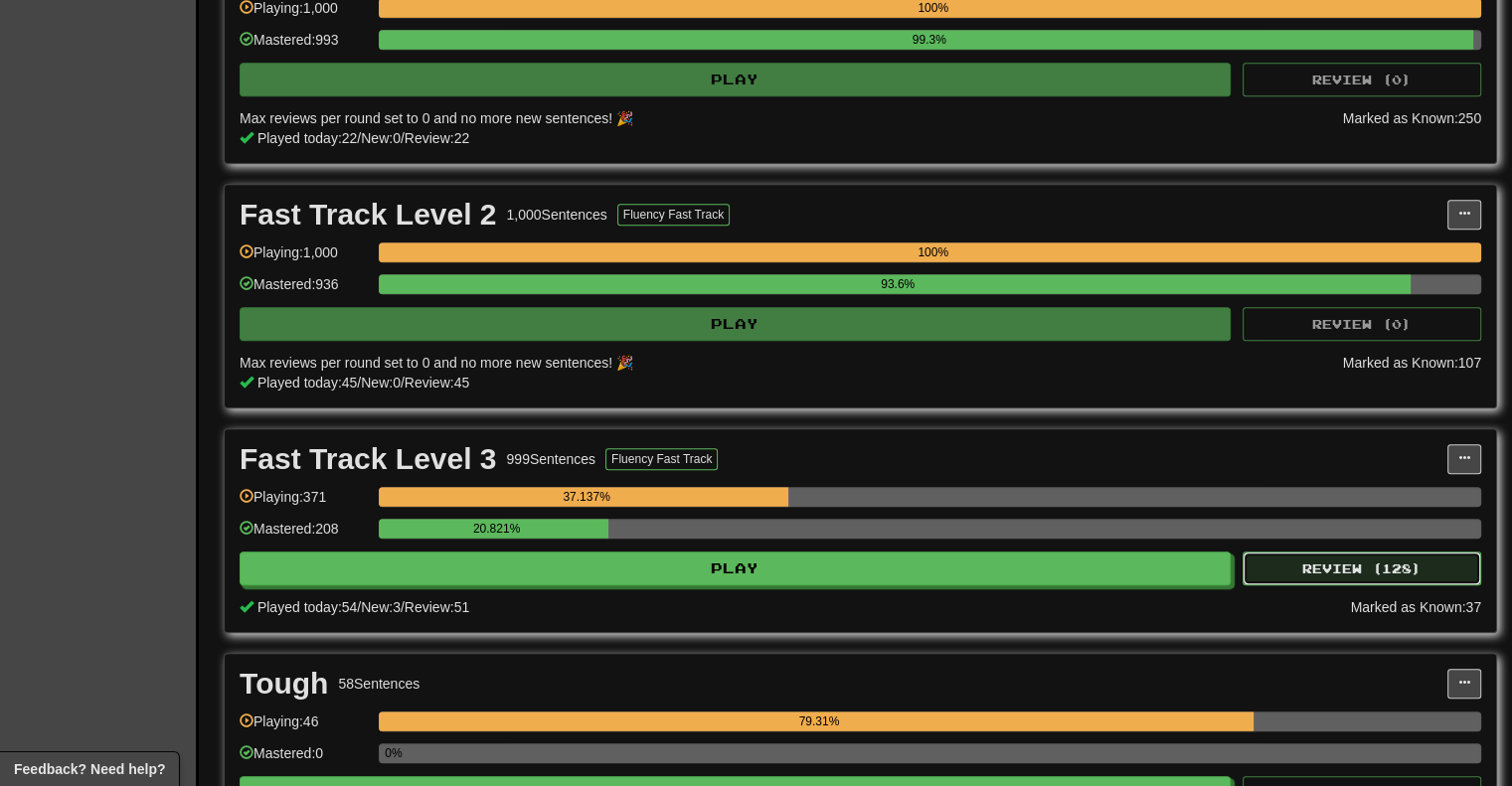 click on "Review ( 128 )" at bounding box center (1362, 568) 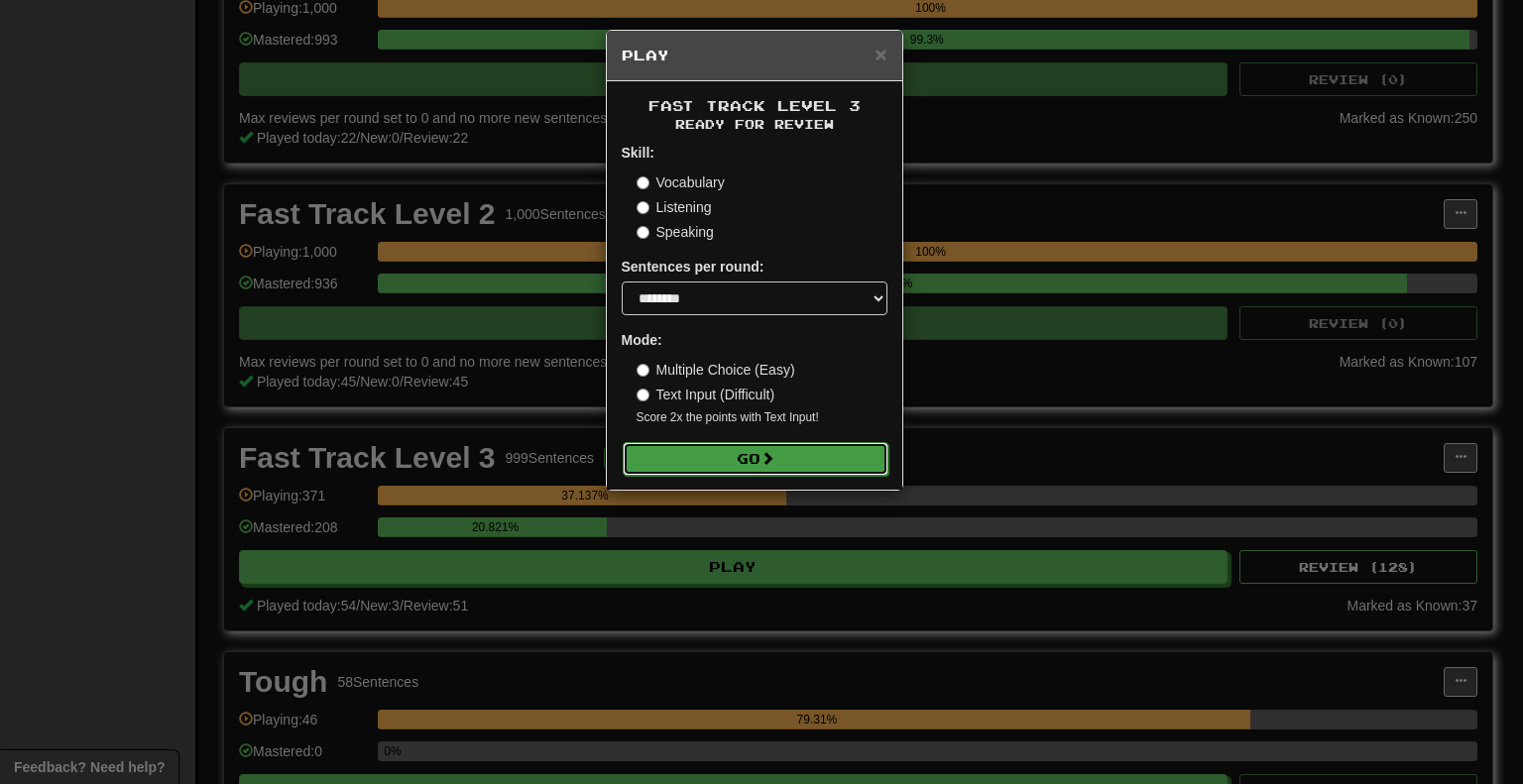 click on "Go" at bounding box center [756, 459] 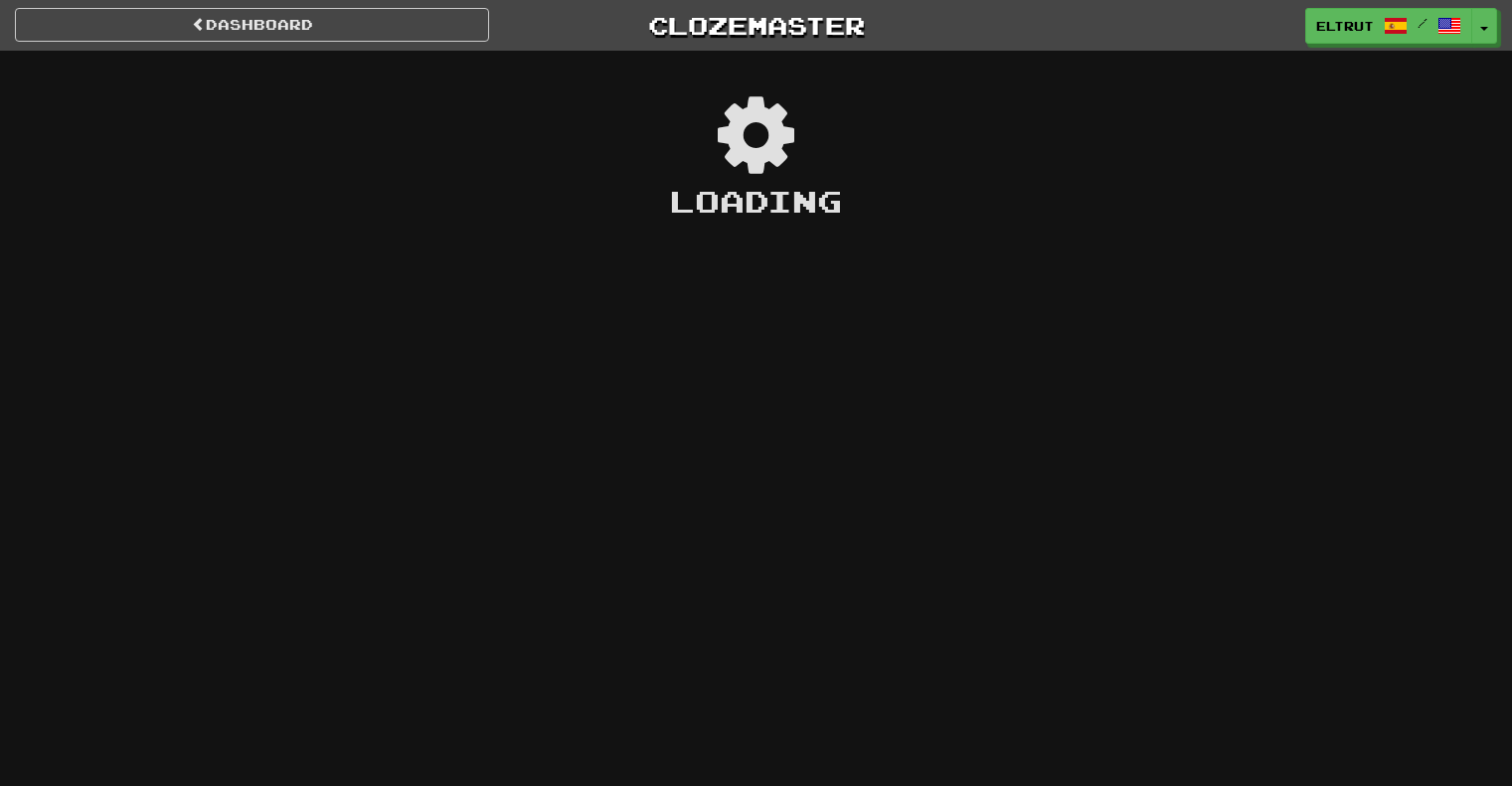 scroll, scrollTop: 0, scrollLeft: 0, axis: both 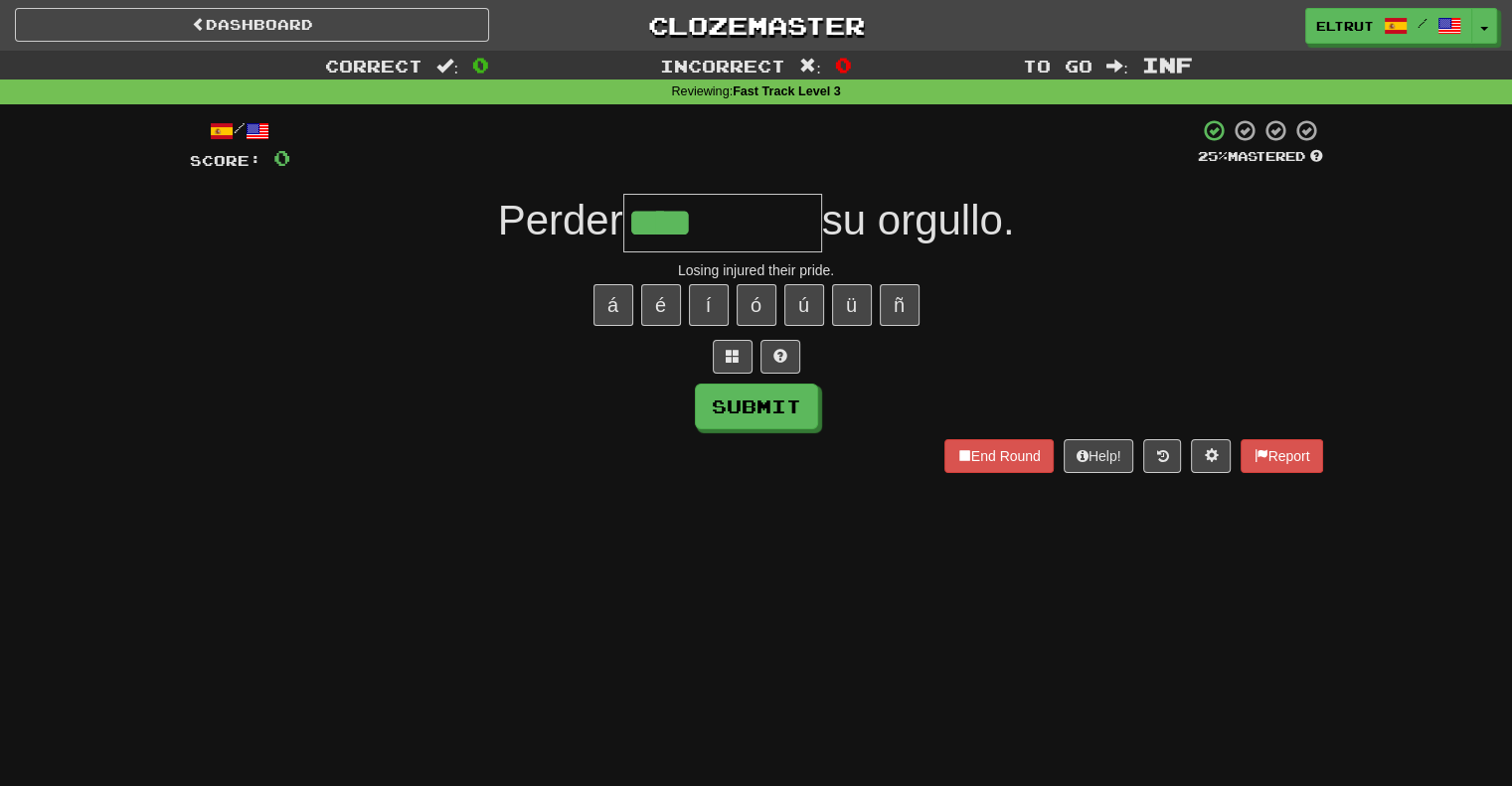 type on "****" 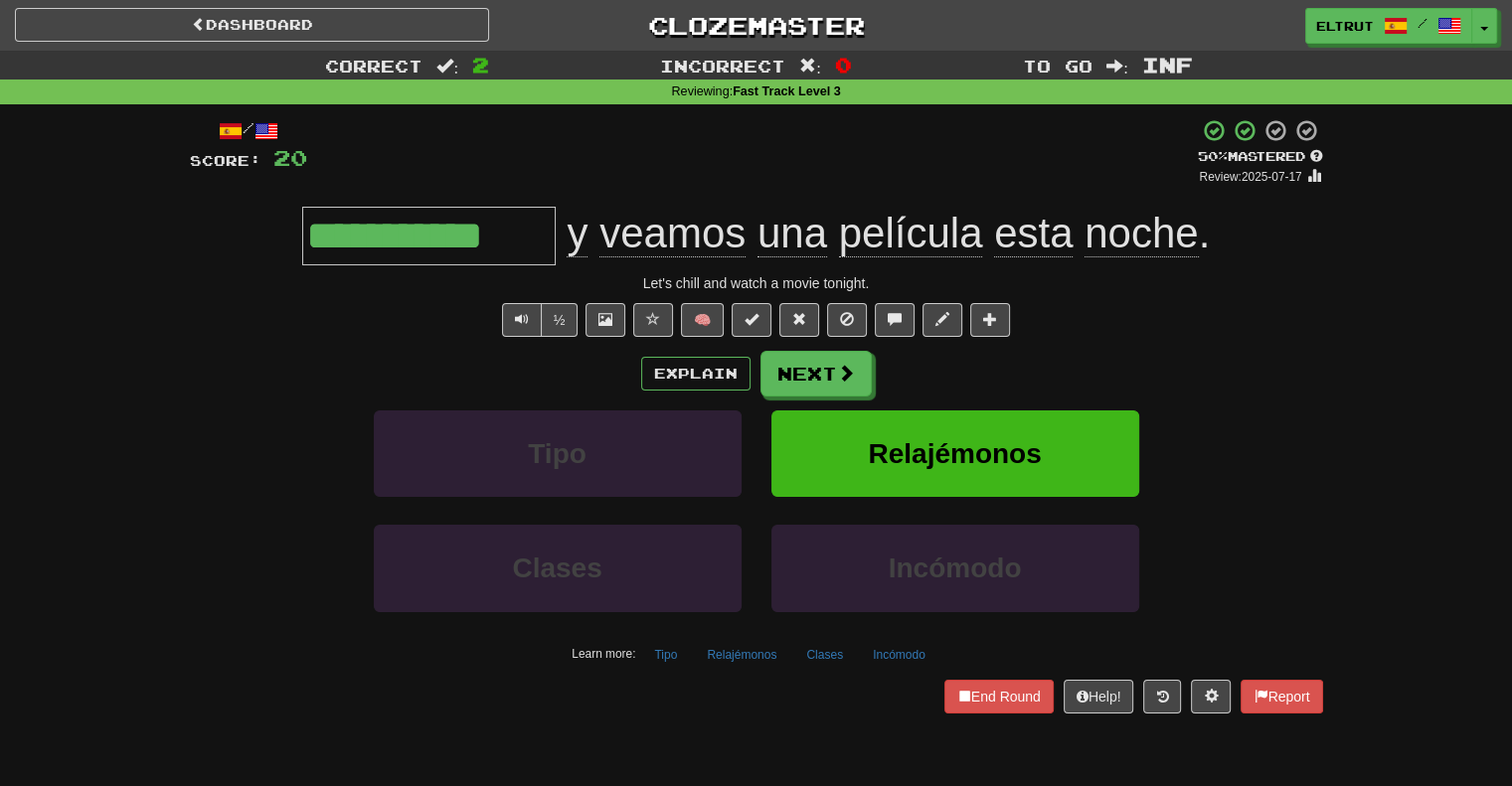 type on "**********" 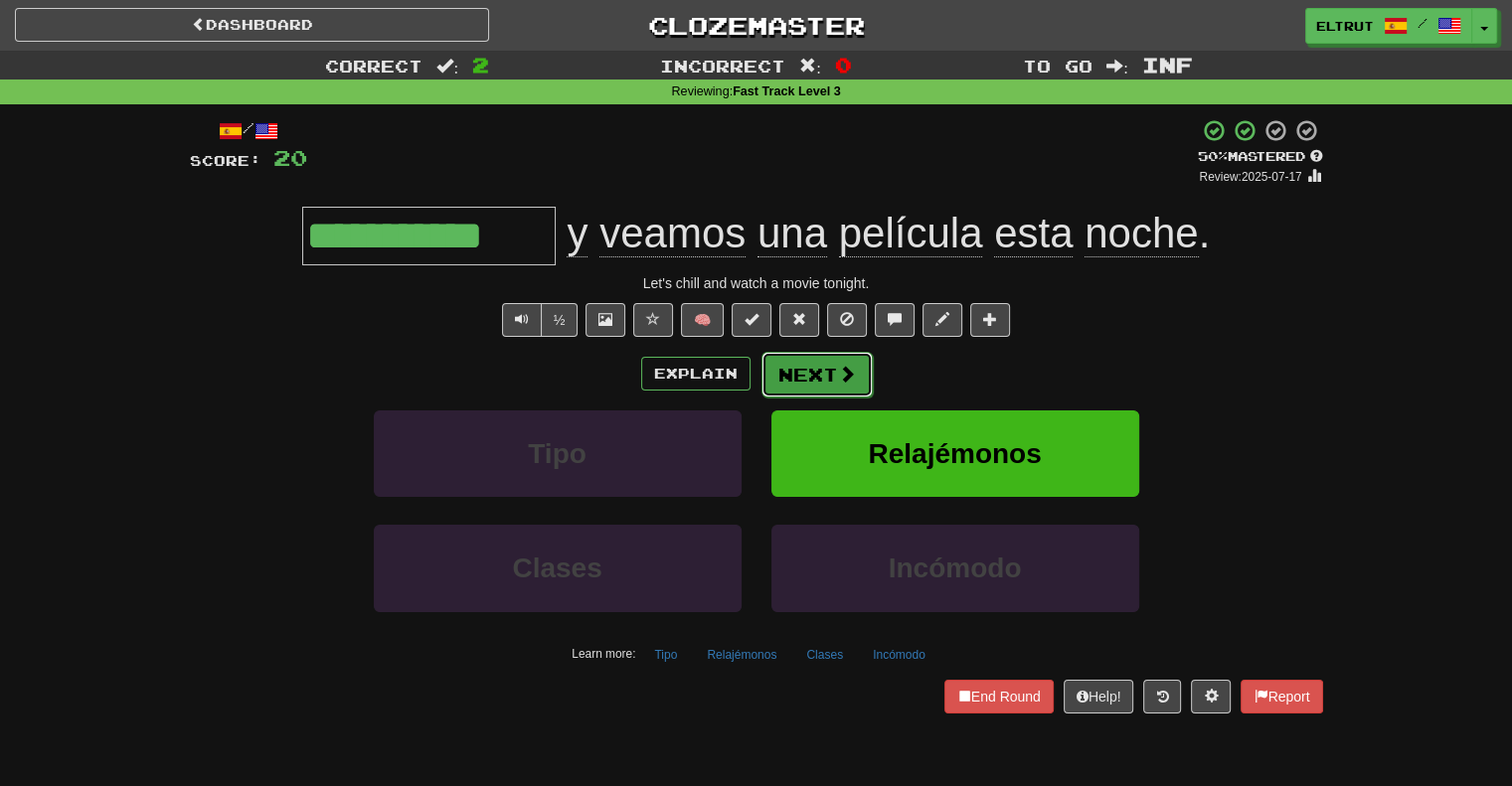 click on "Next" at bounding box center (817, 375) 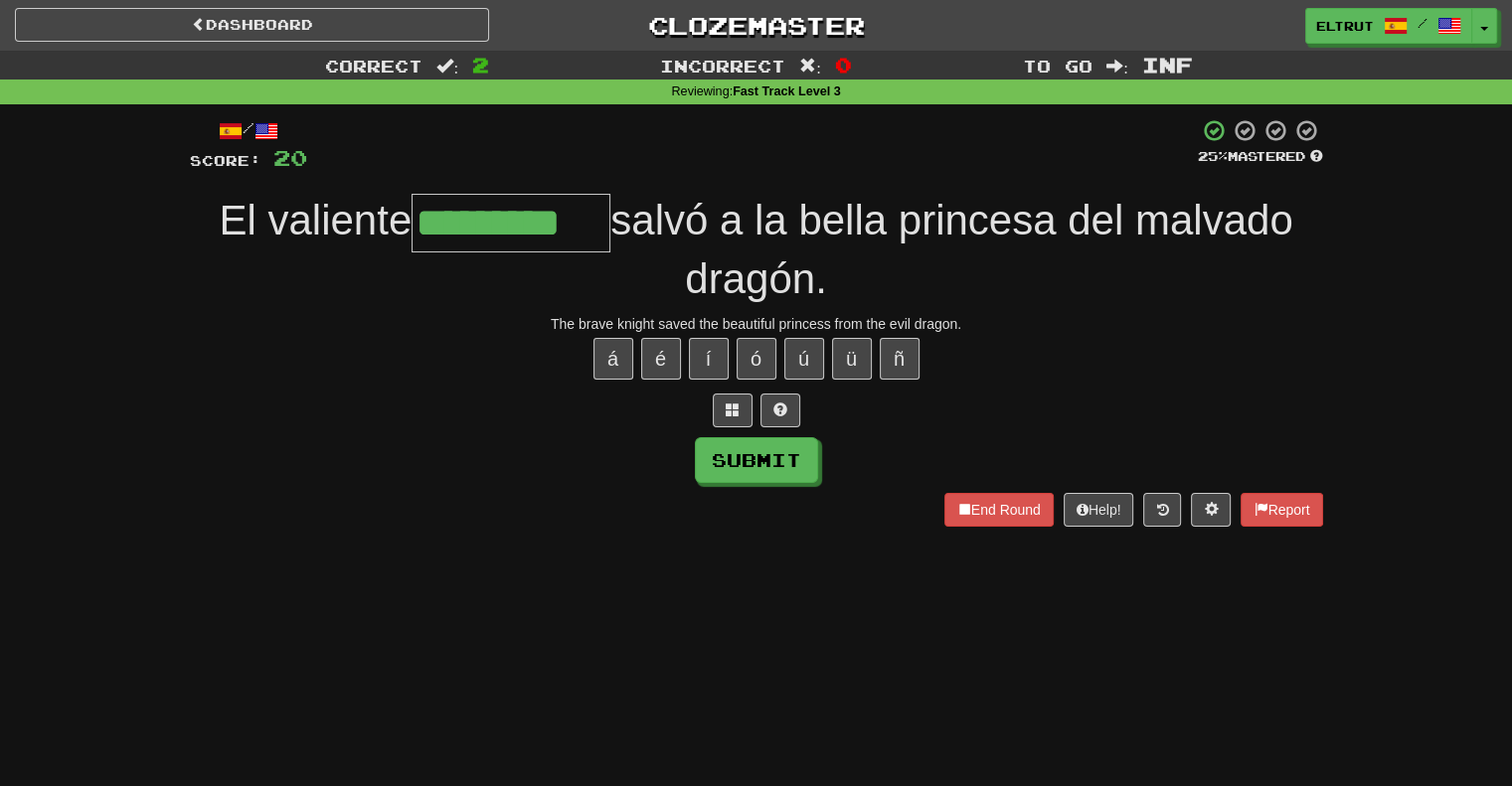 type on "*********" 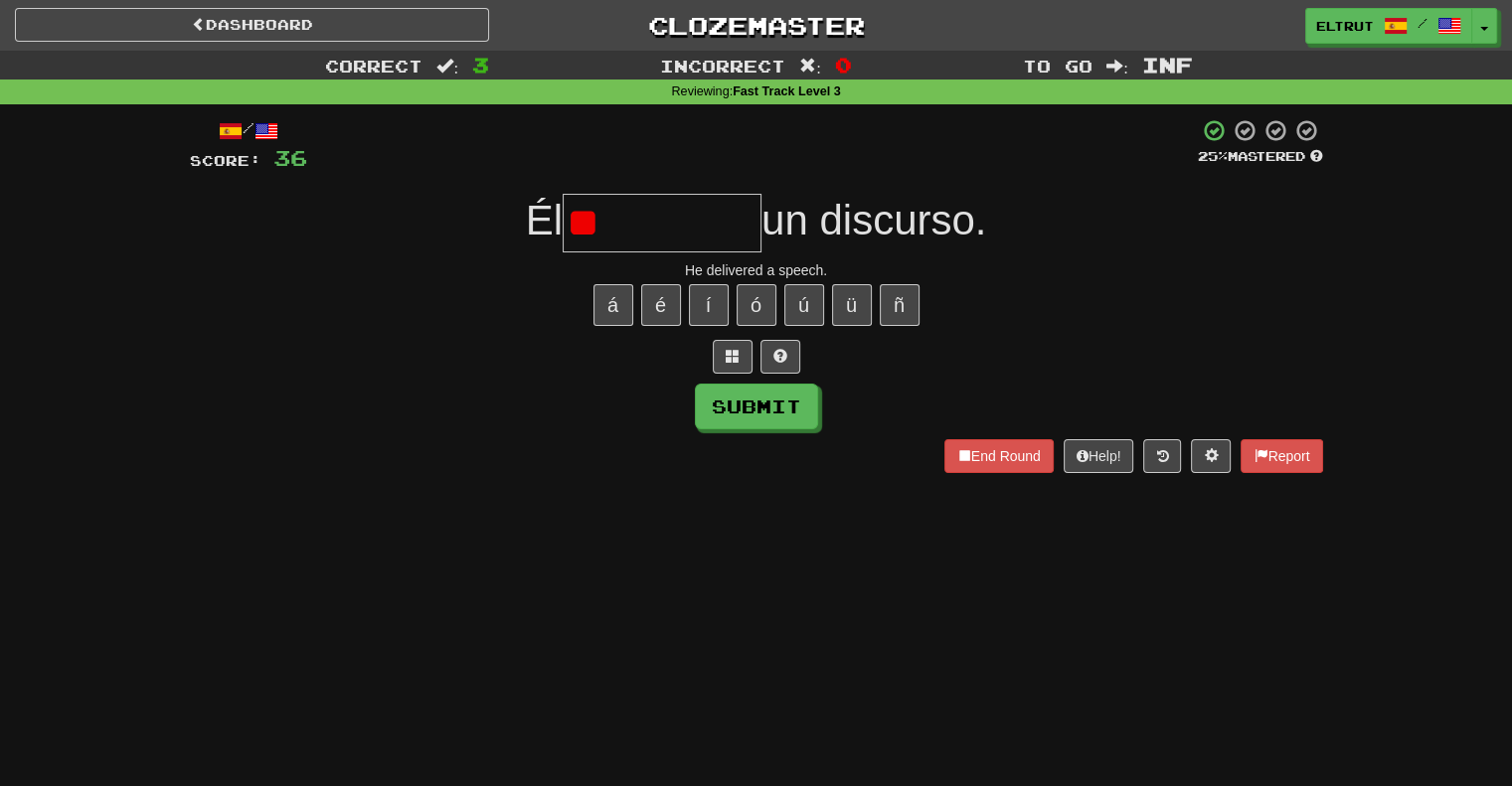 type on "*" 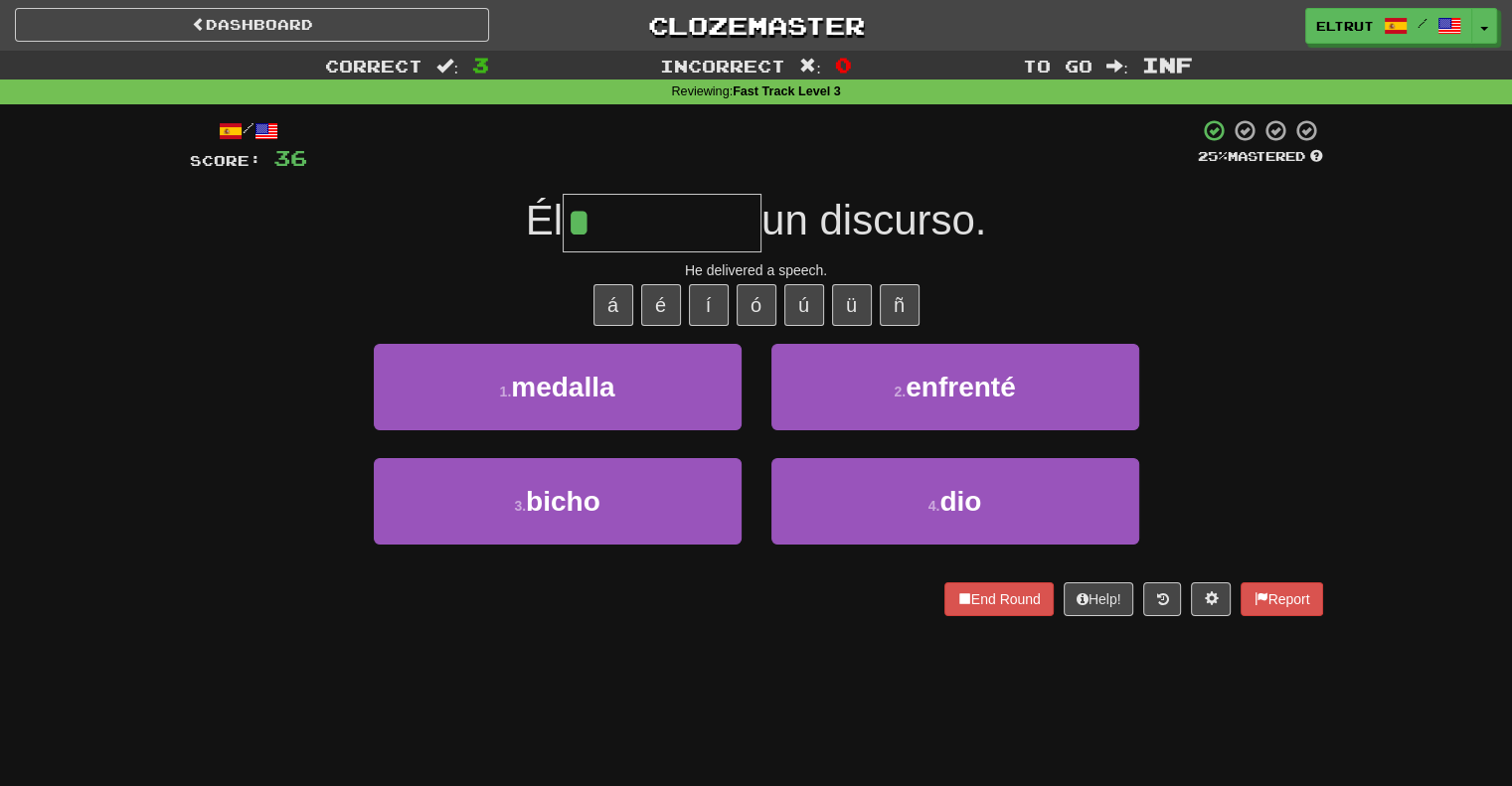 type on "***" 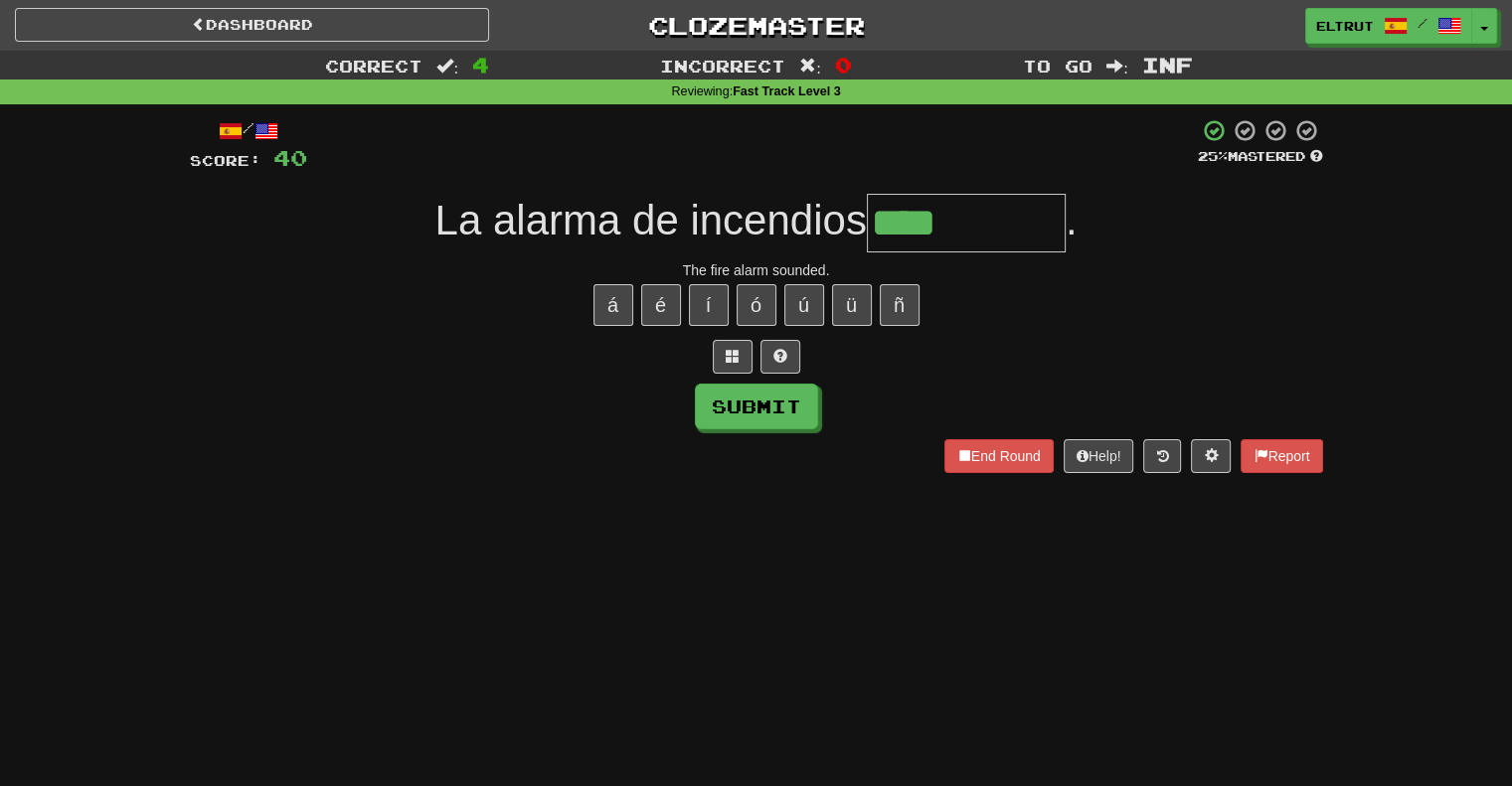 type on "****" 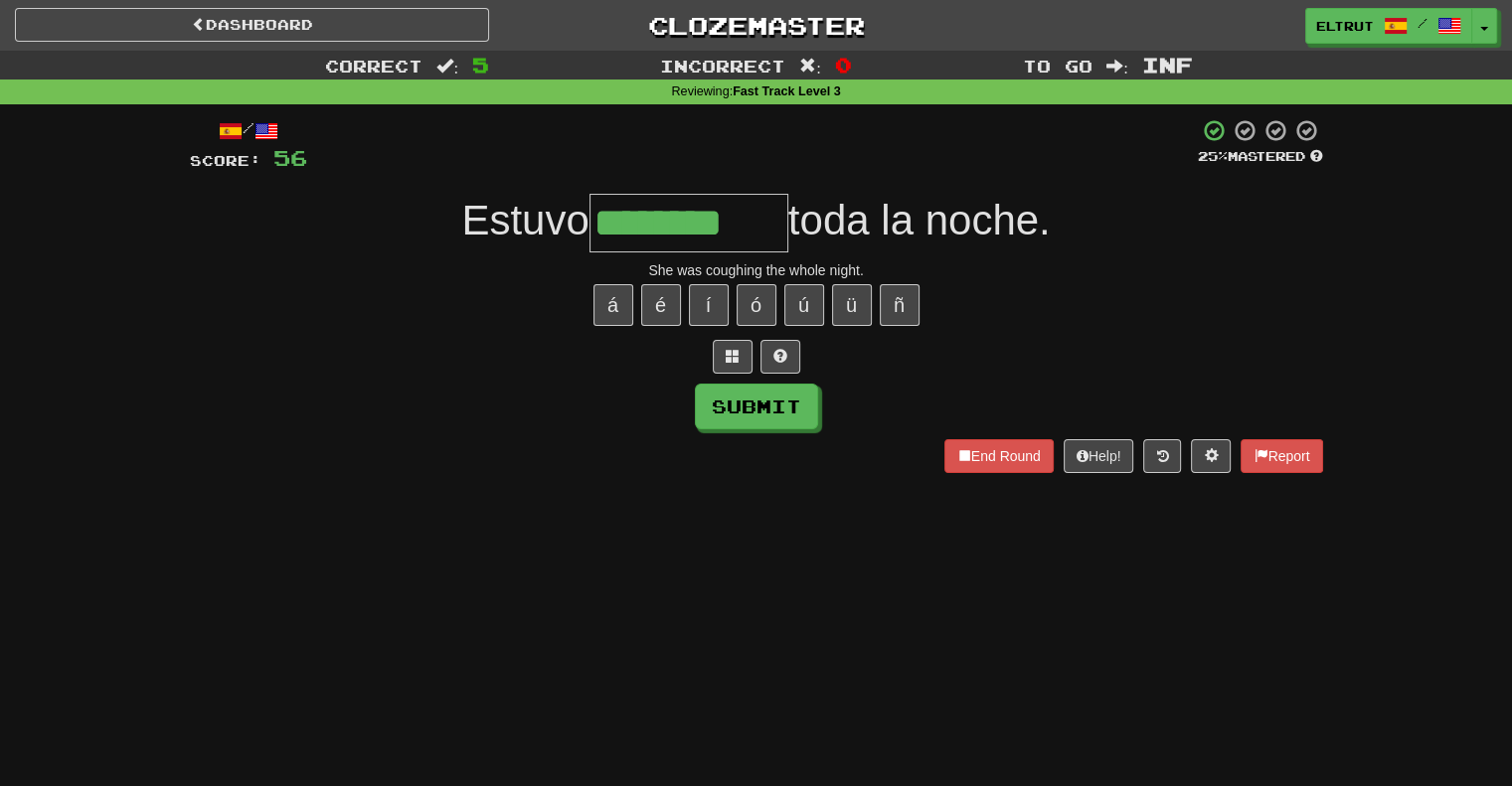type on "********" 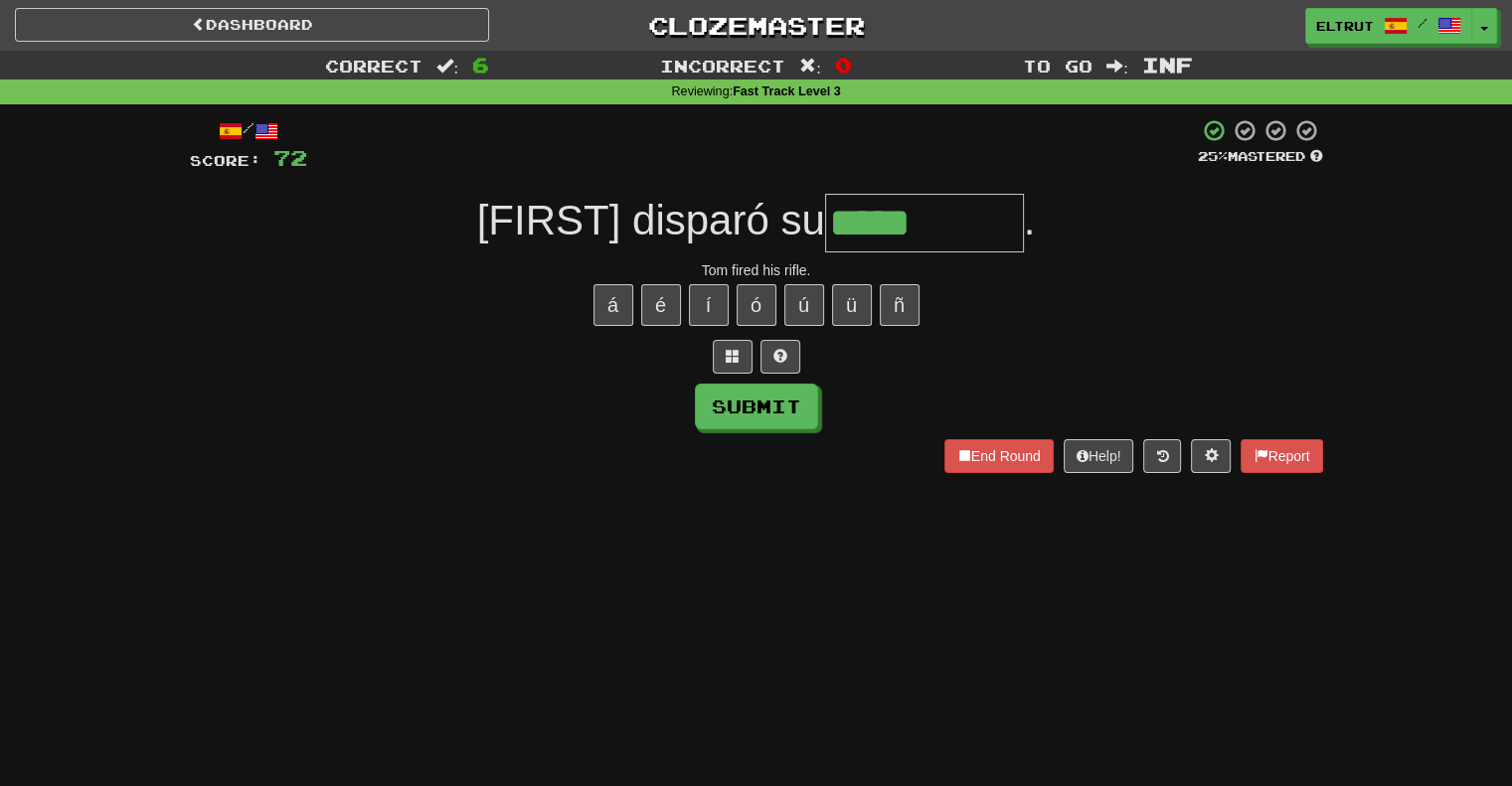type on "*****" 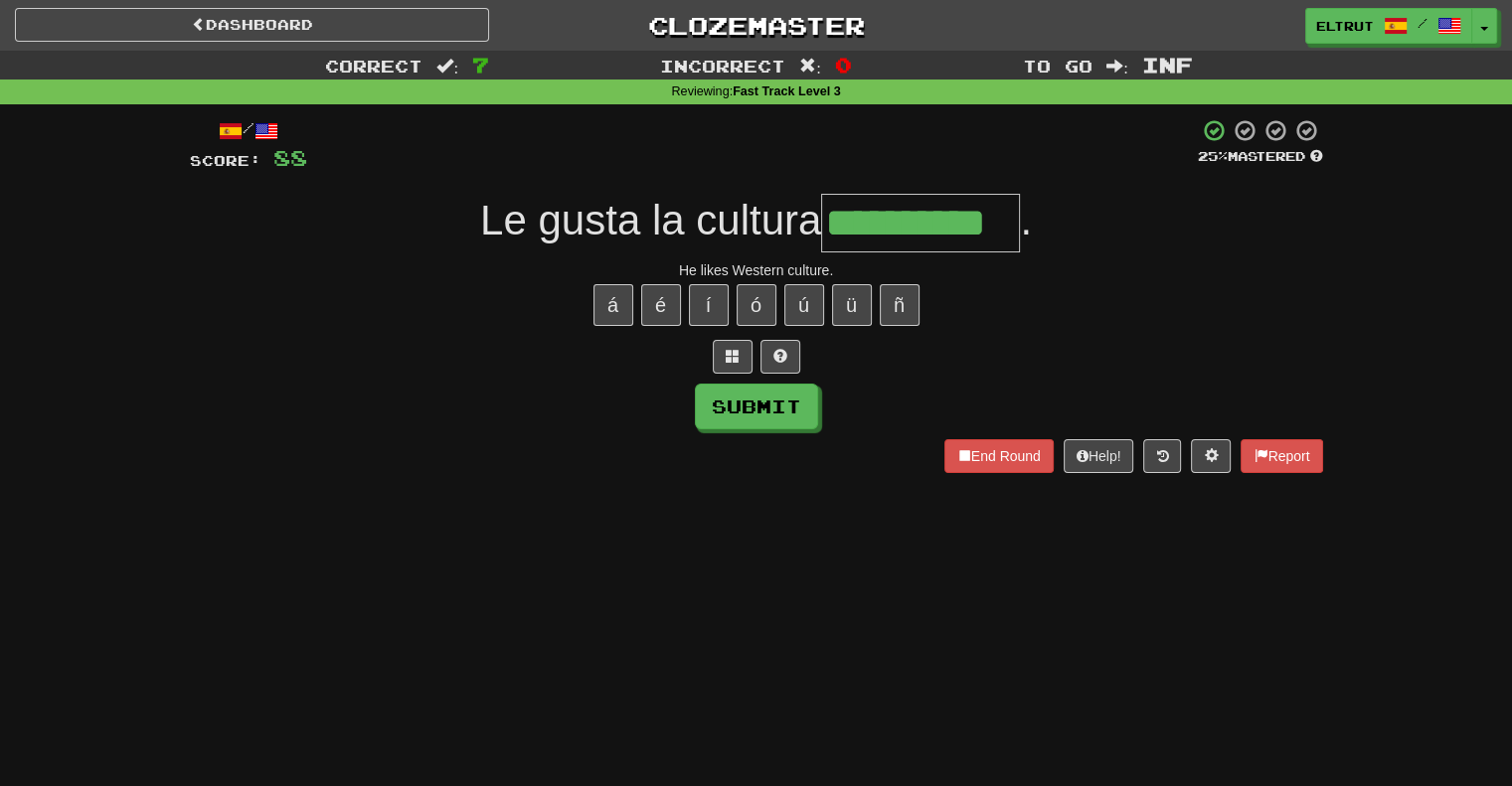 type on "**********" 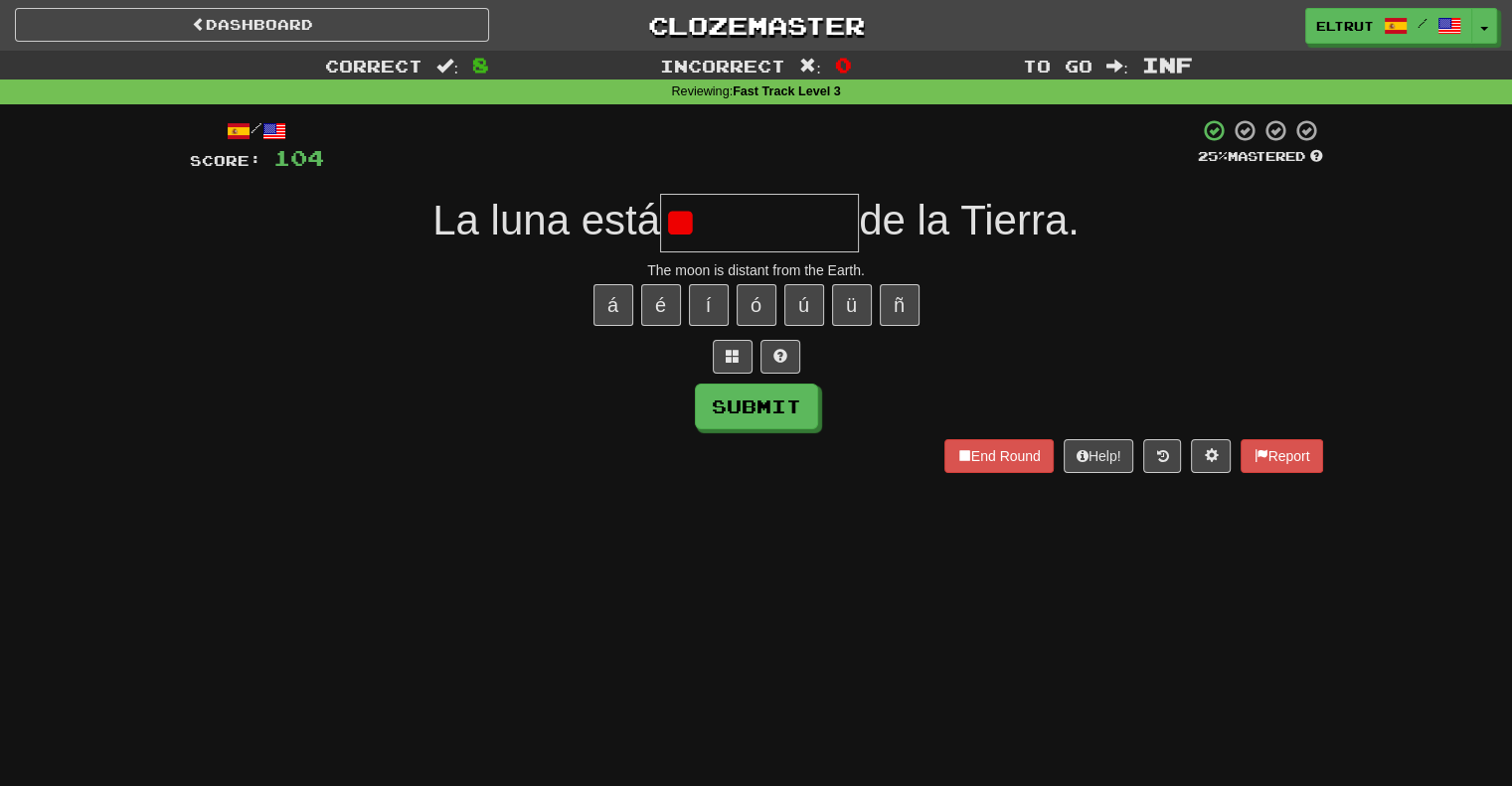 type on "*" 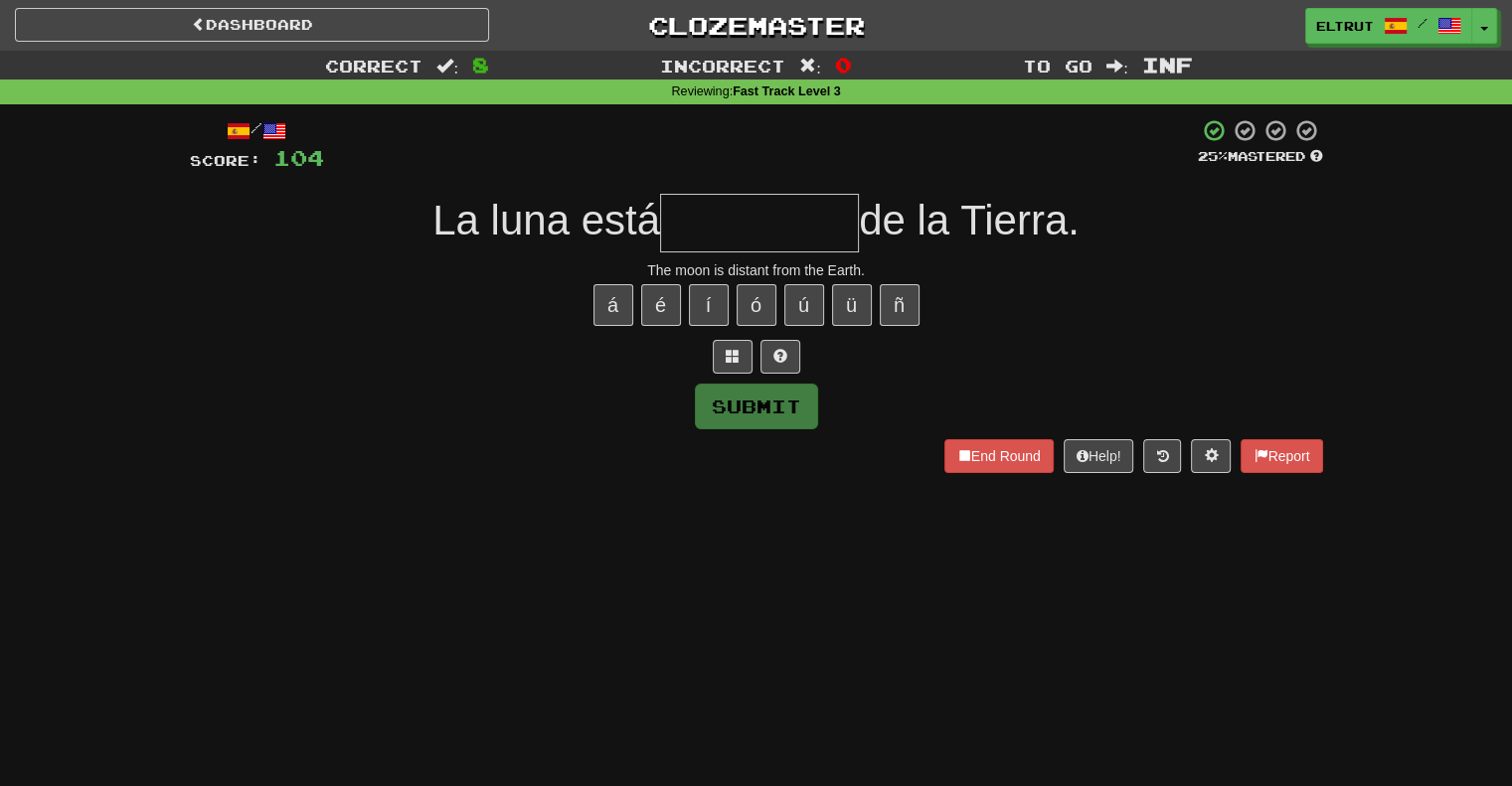 type on "*" 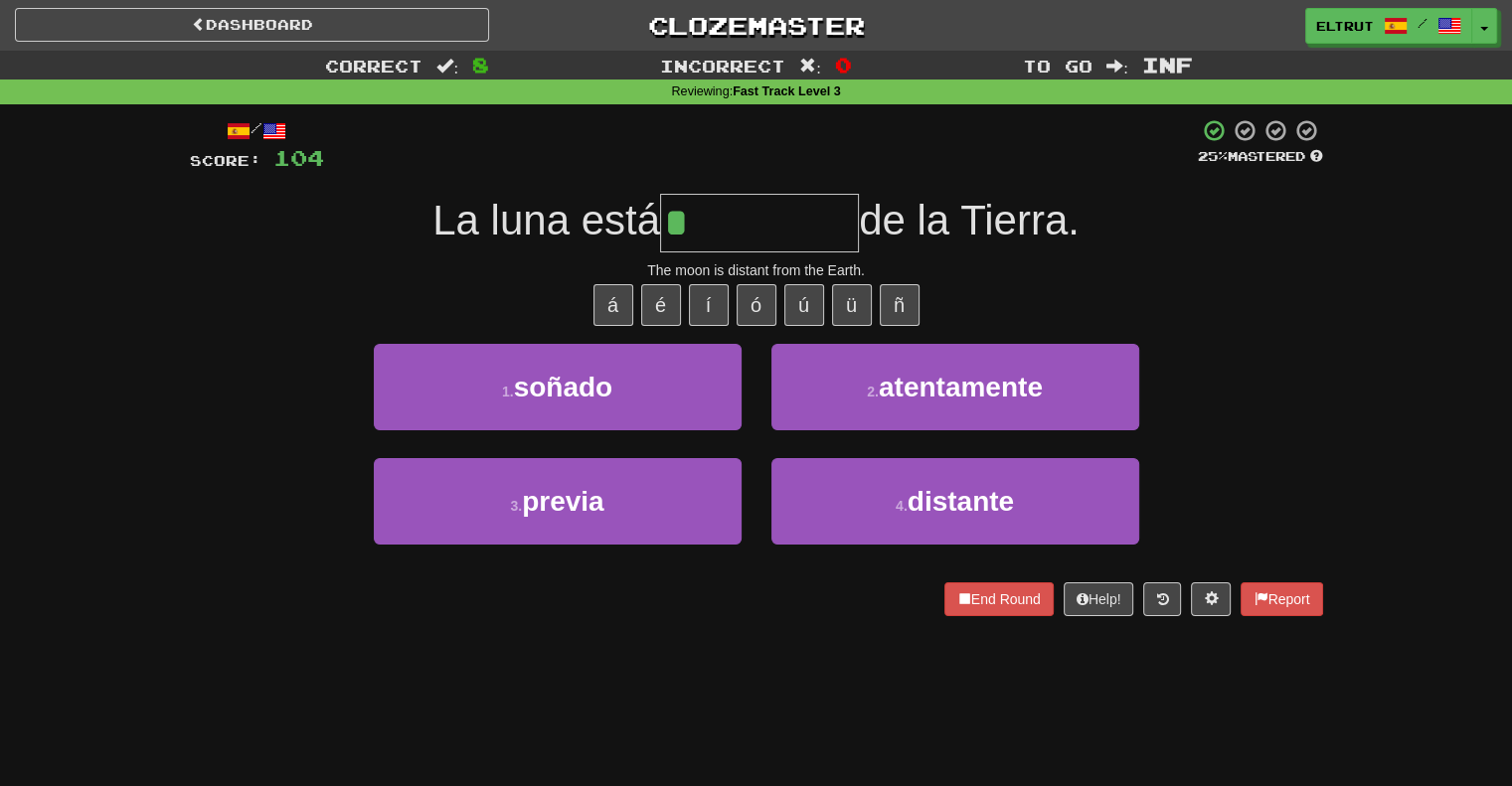 type on "********" 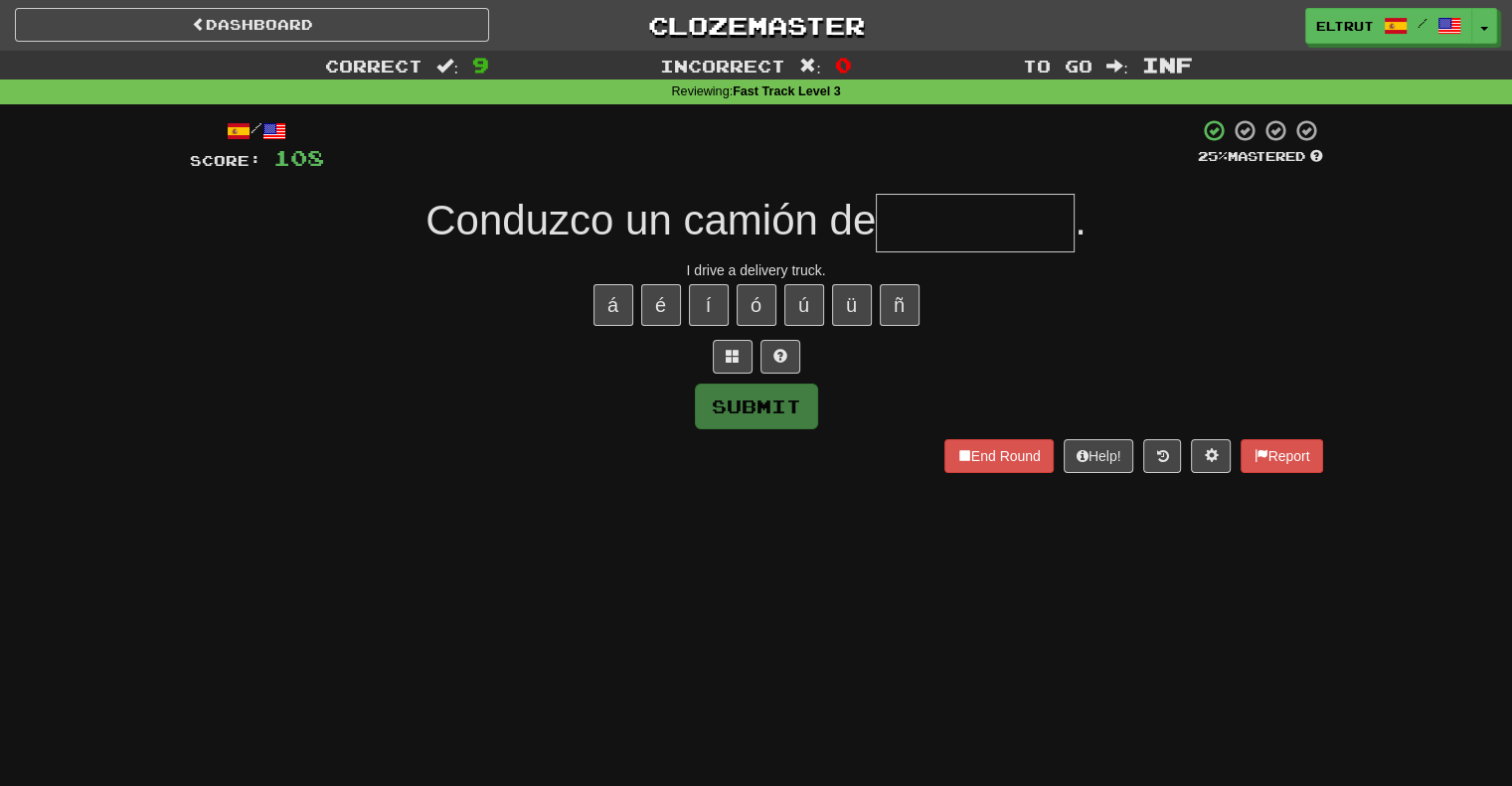 type on "*" 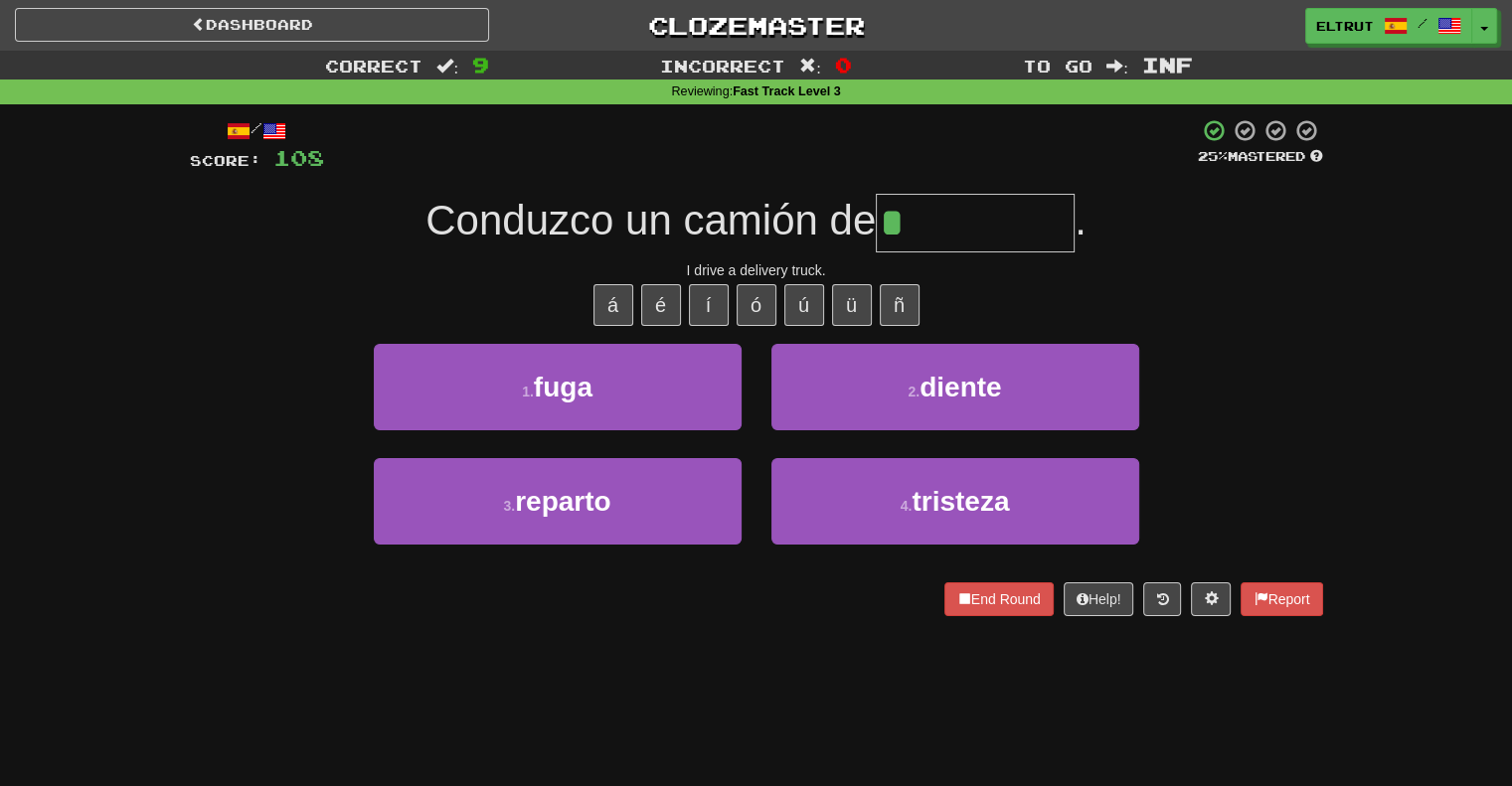 type on "*******" 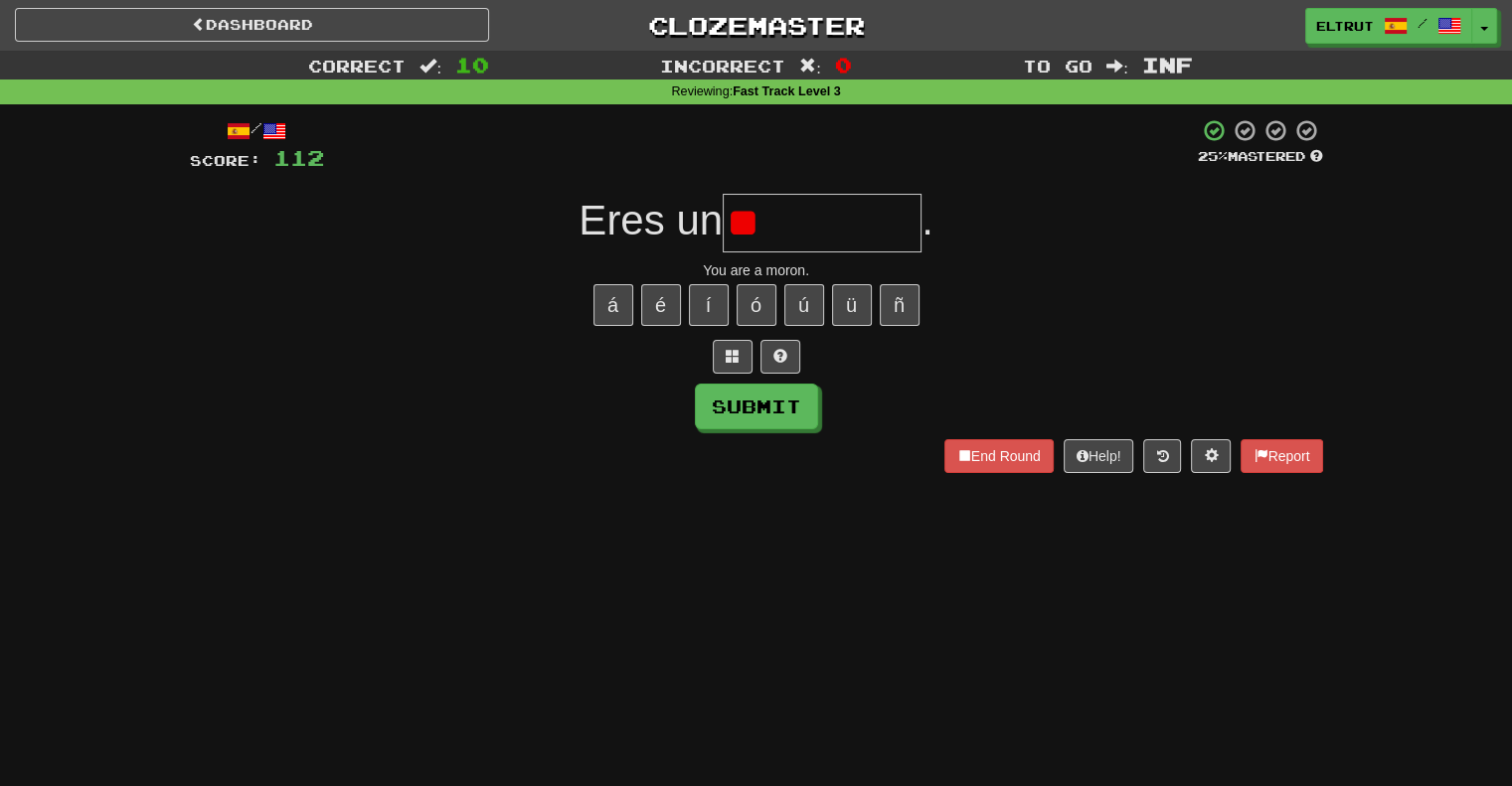 type on "*" 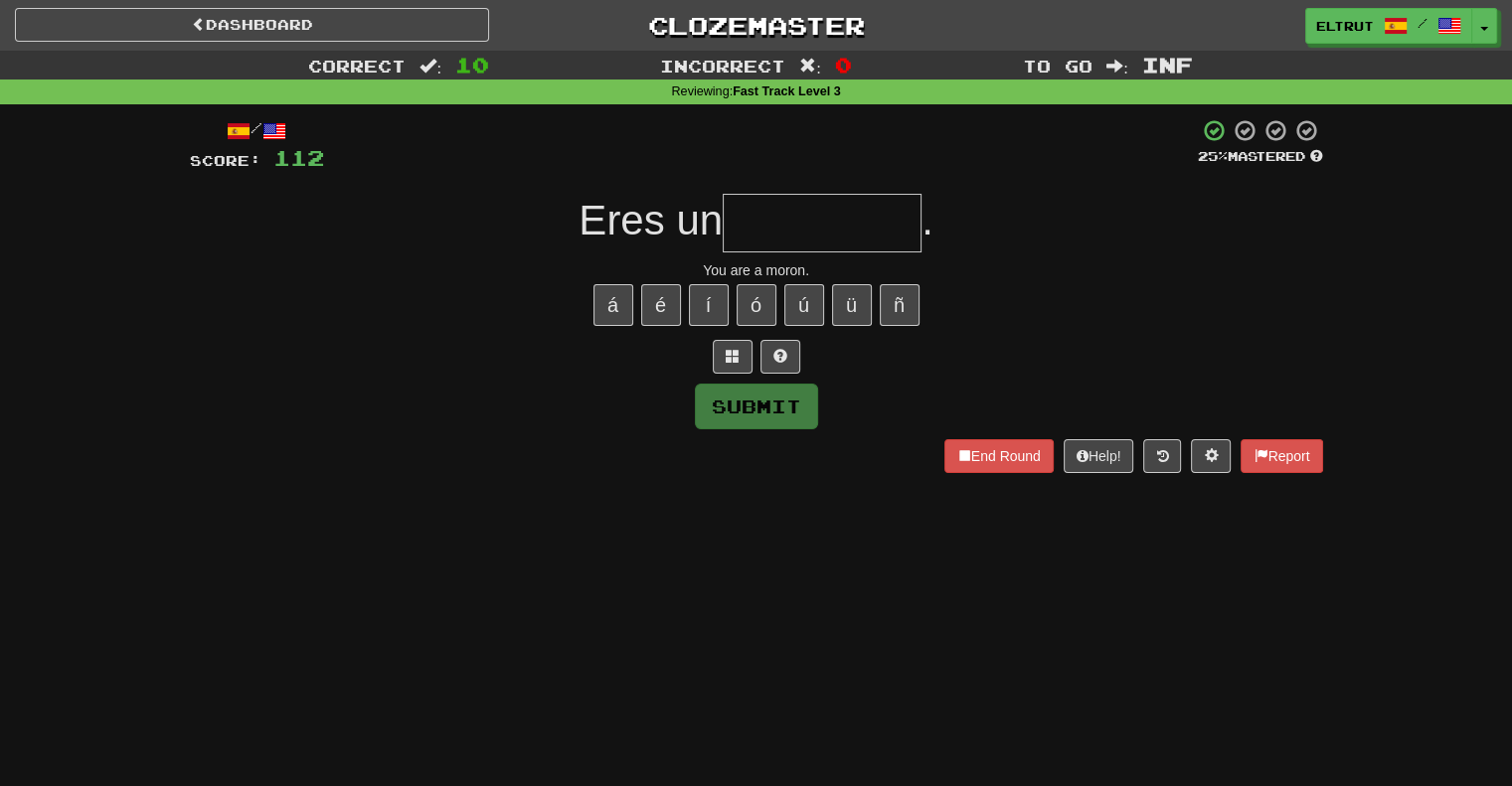 type on "*" 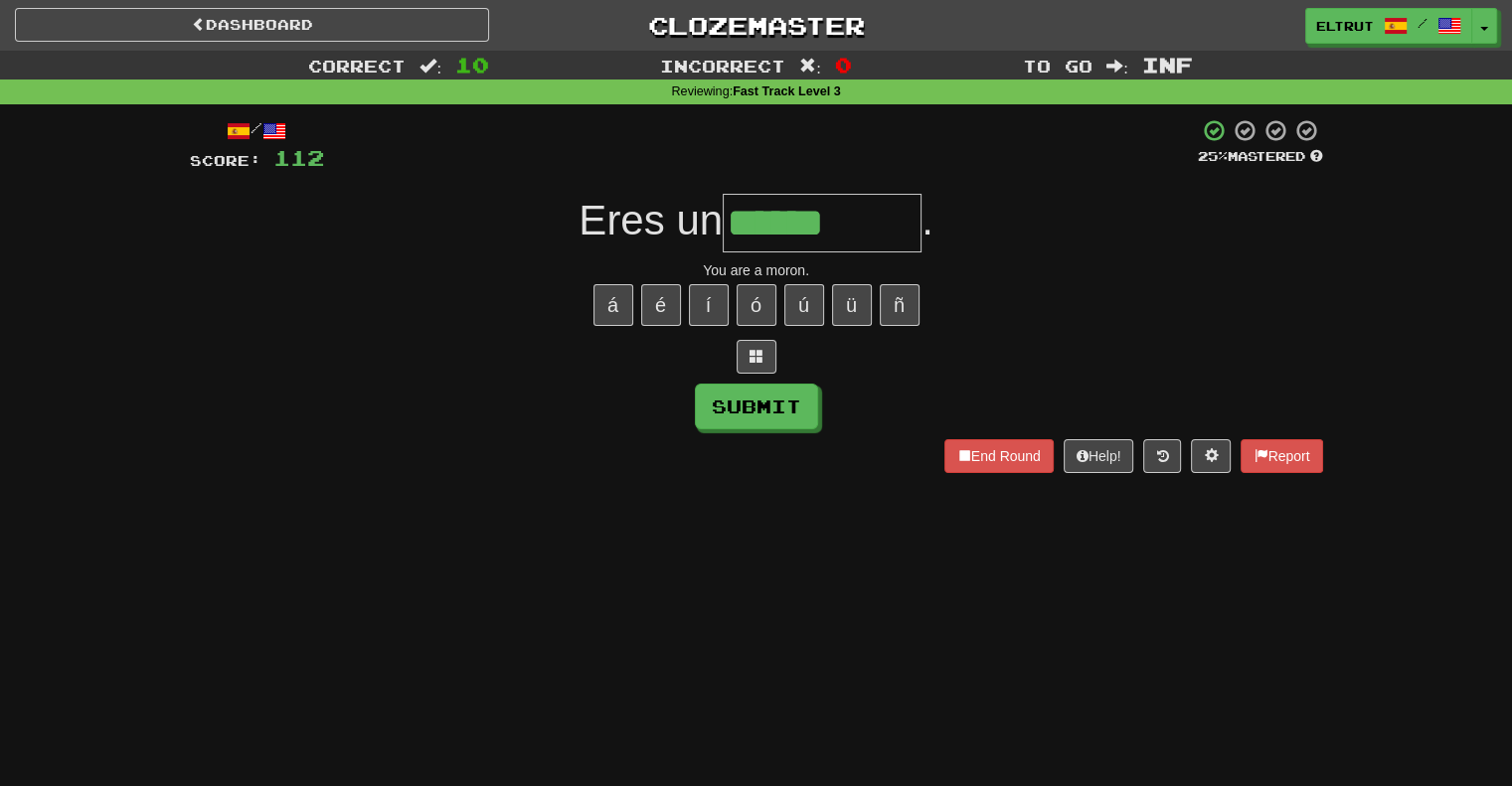 type on "*******" 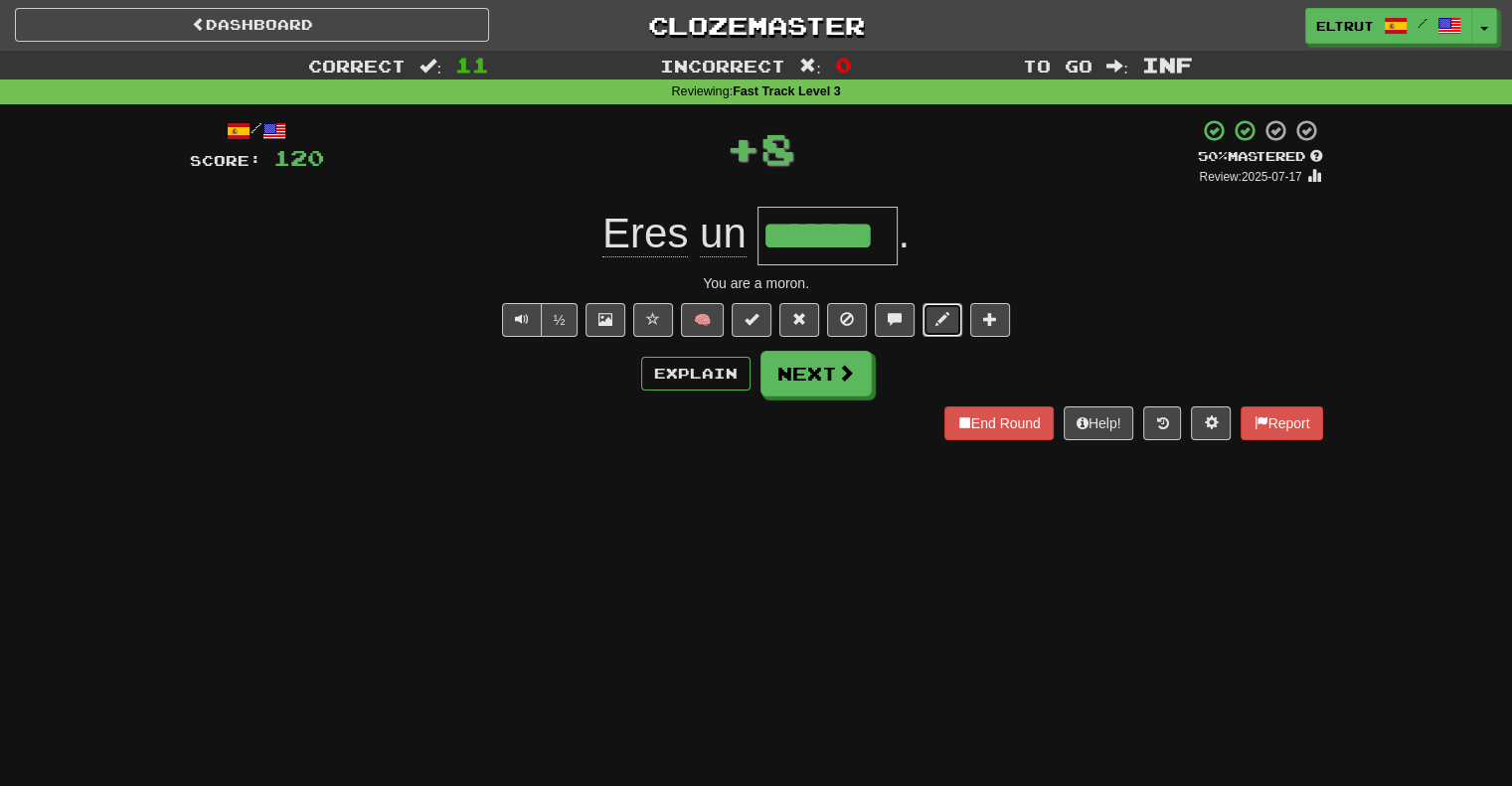 click at bounding box center (942, 319) 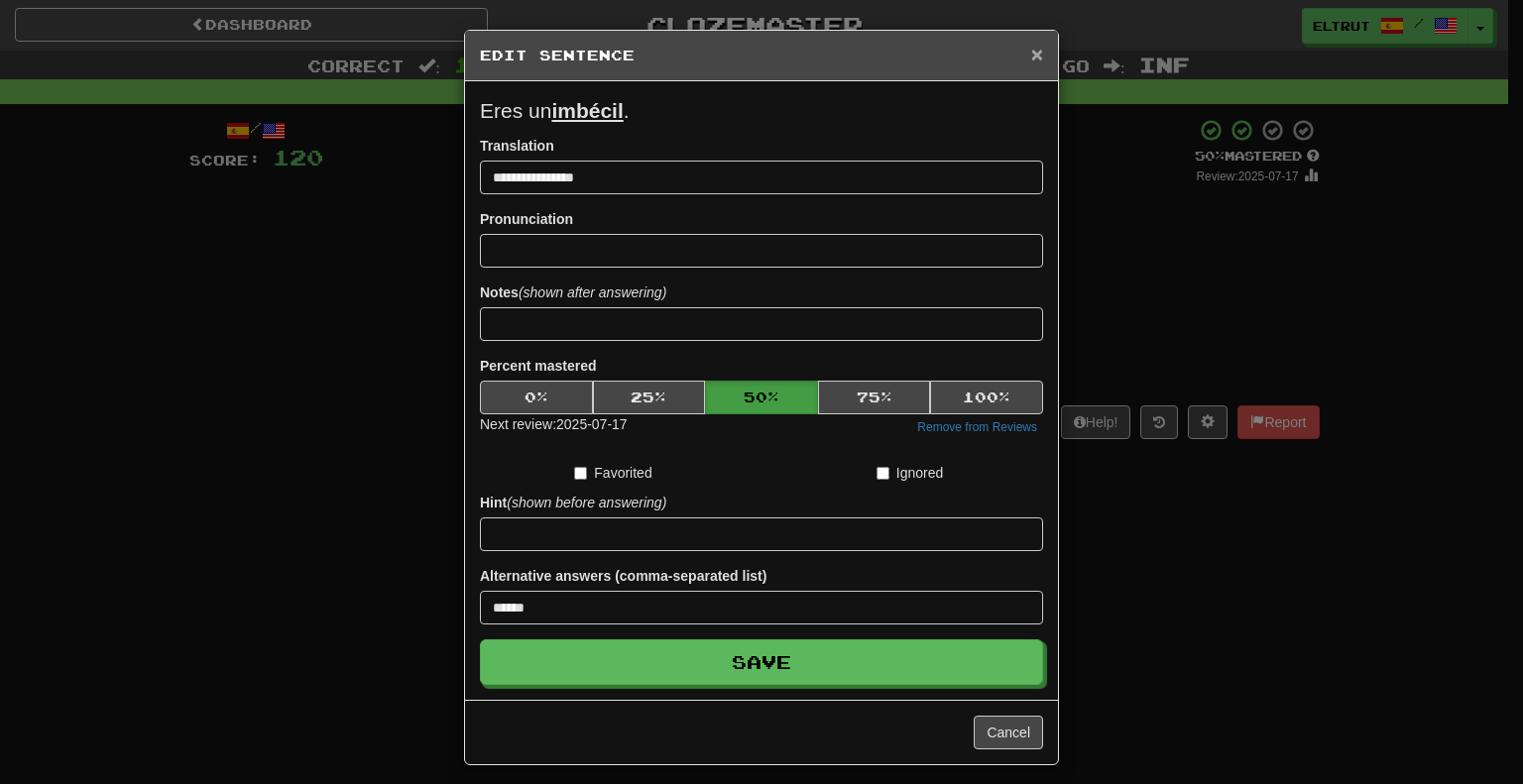 click on "×" at bounding box center (1037, 54) 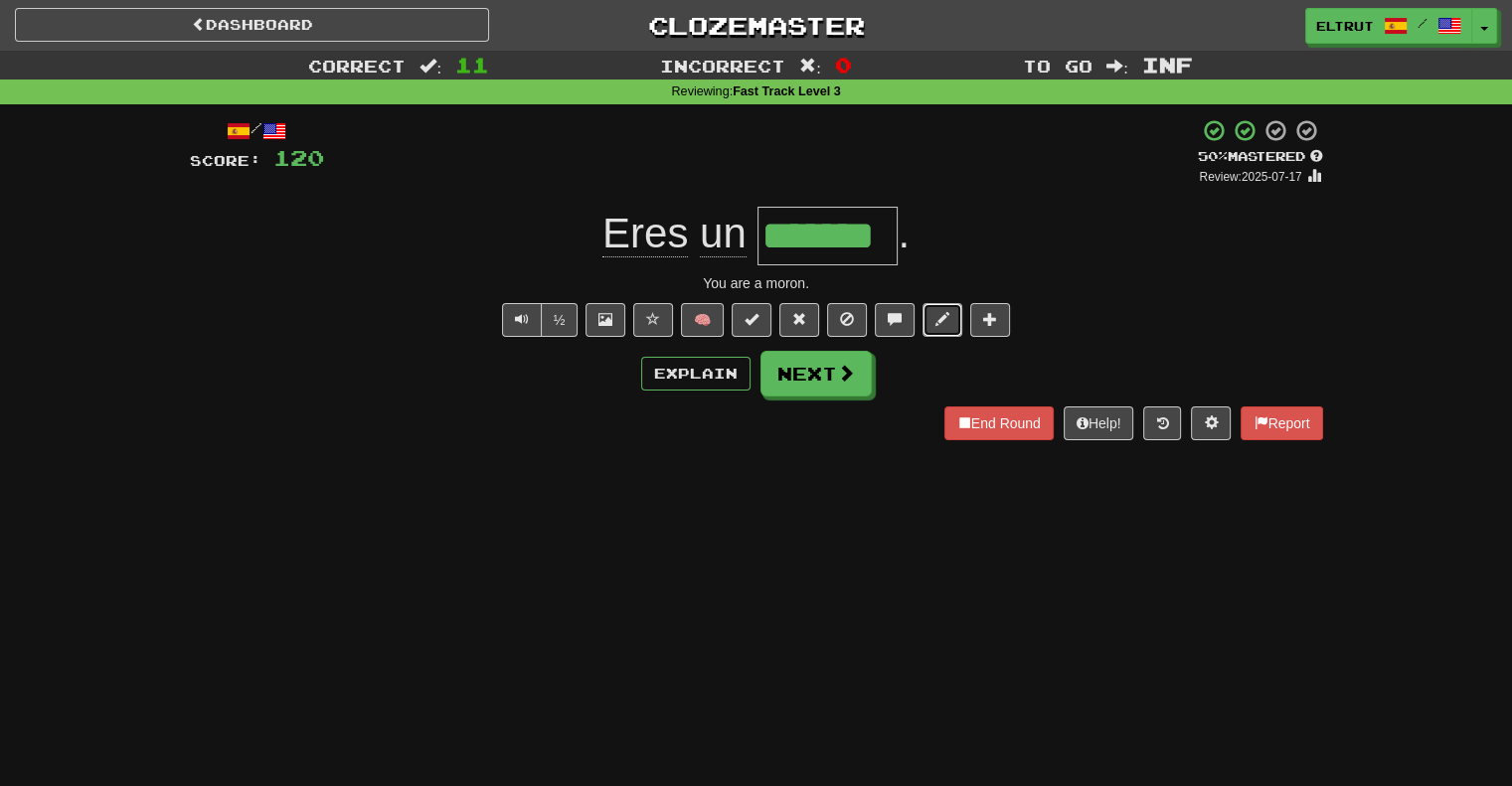 click at bounding box center [942, 320] 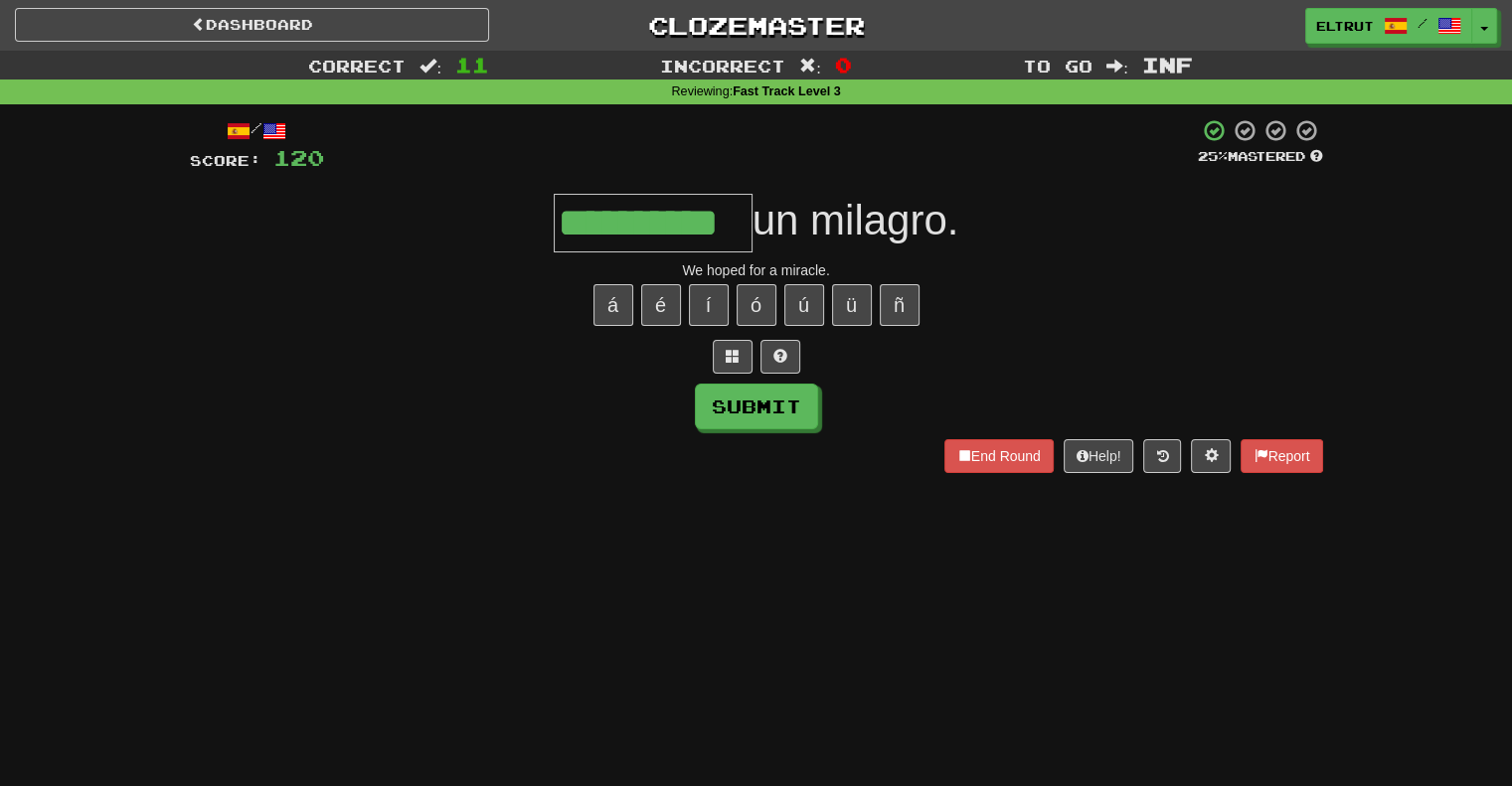 scroll, scrollTop: 0, scrollLeft: 61, axis: horizontal 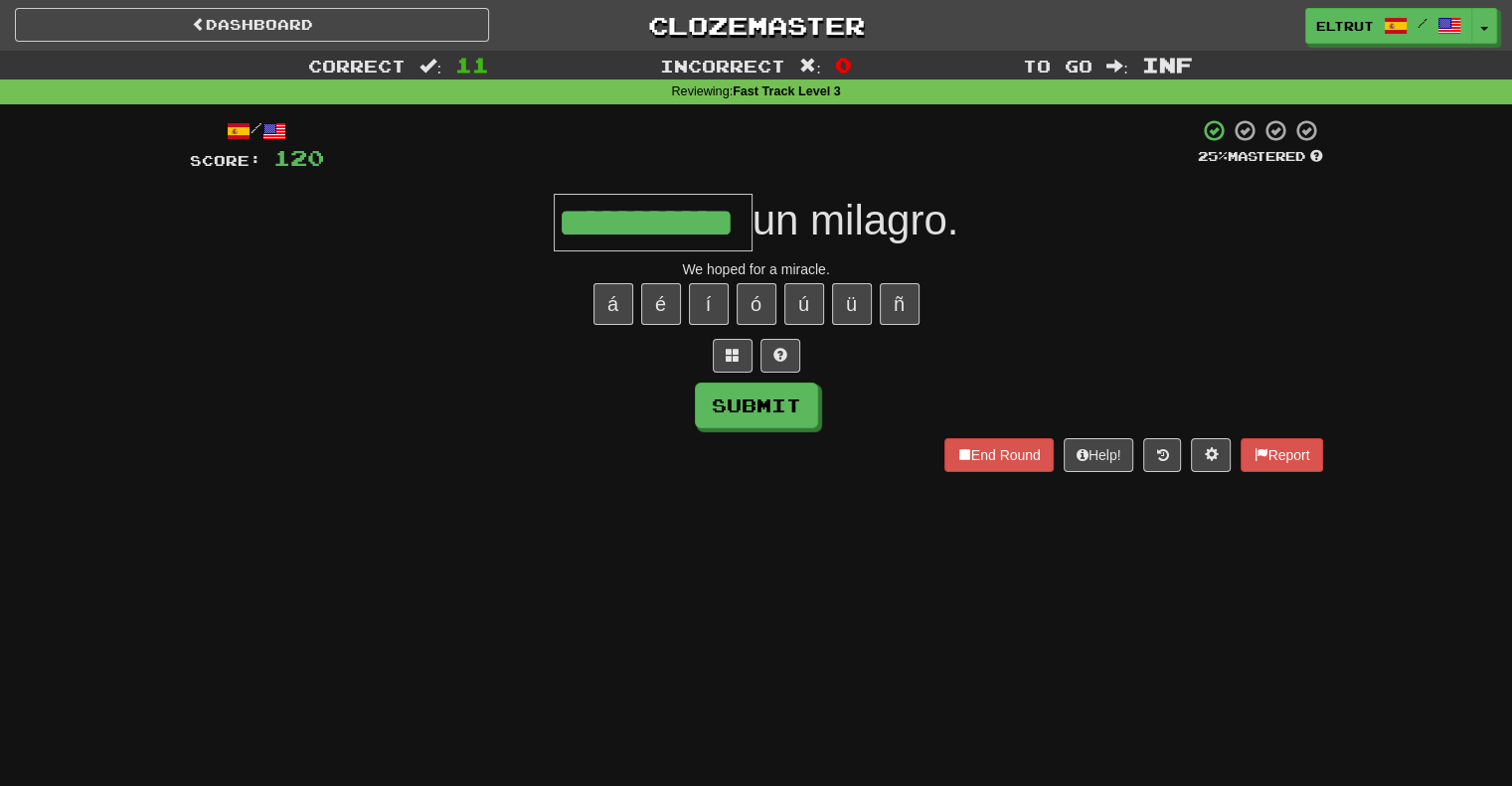 type on "**********" 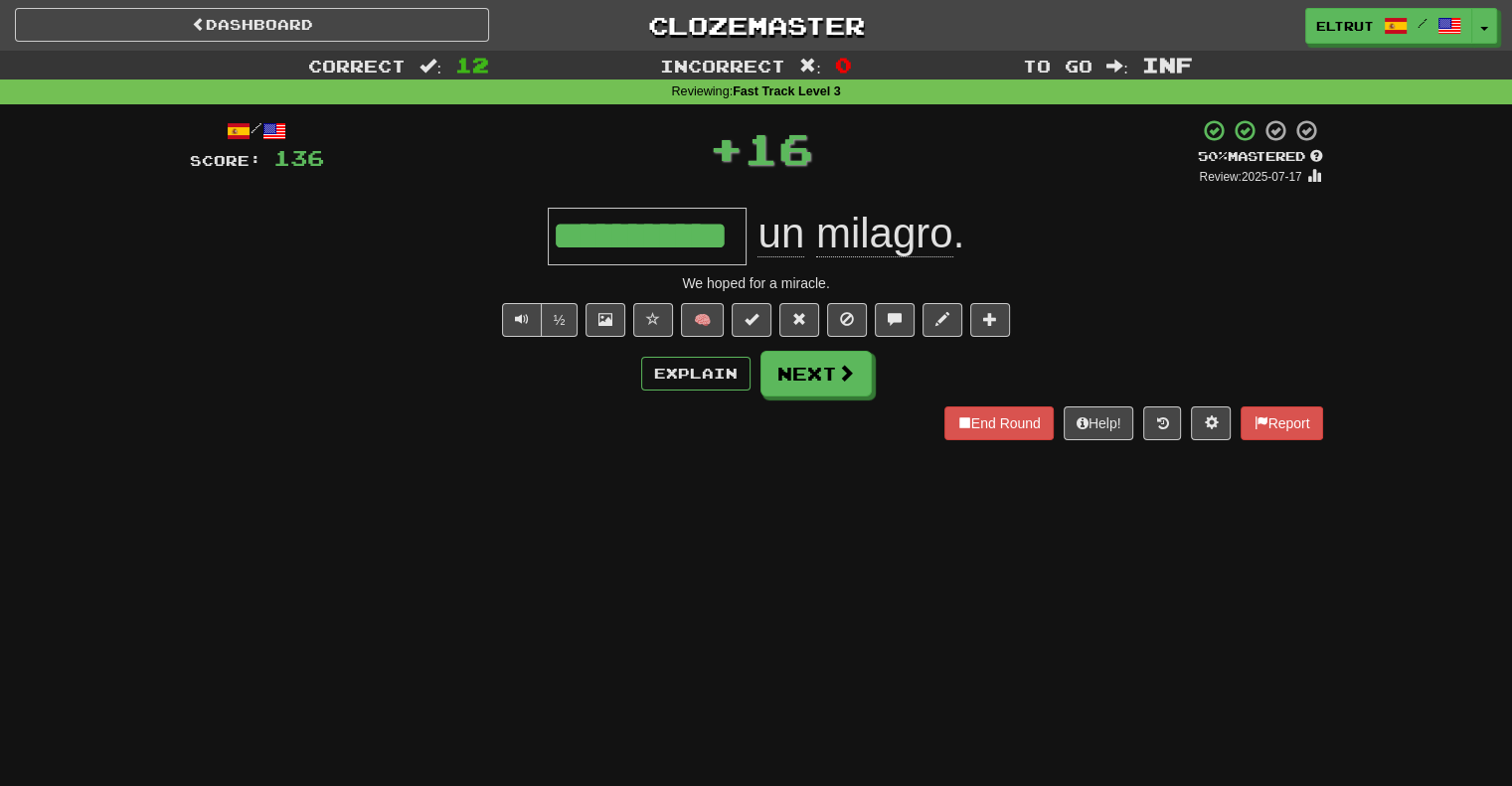 scroll, scrollTop: 0, scrollLeft: 0, axis: both 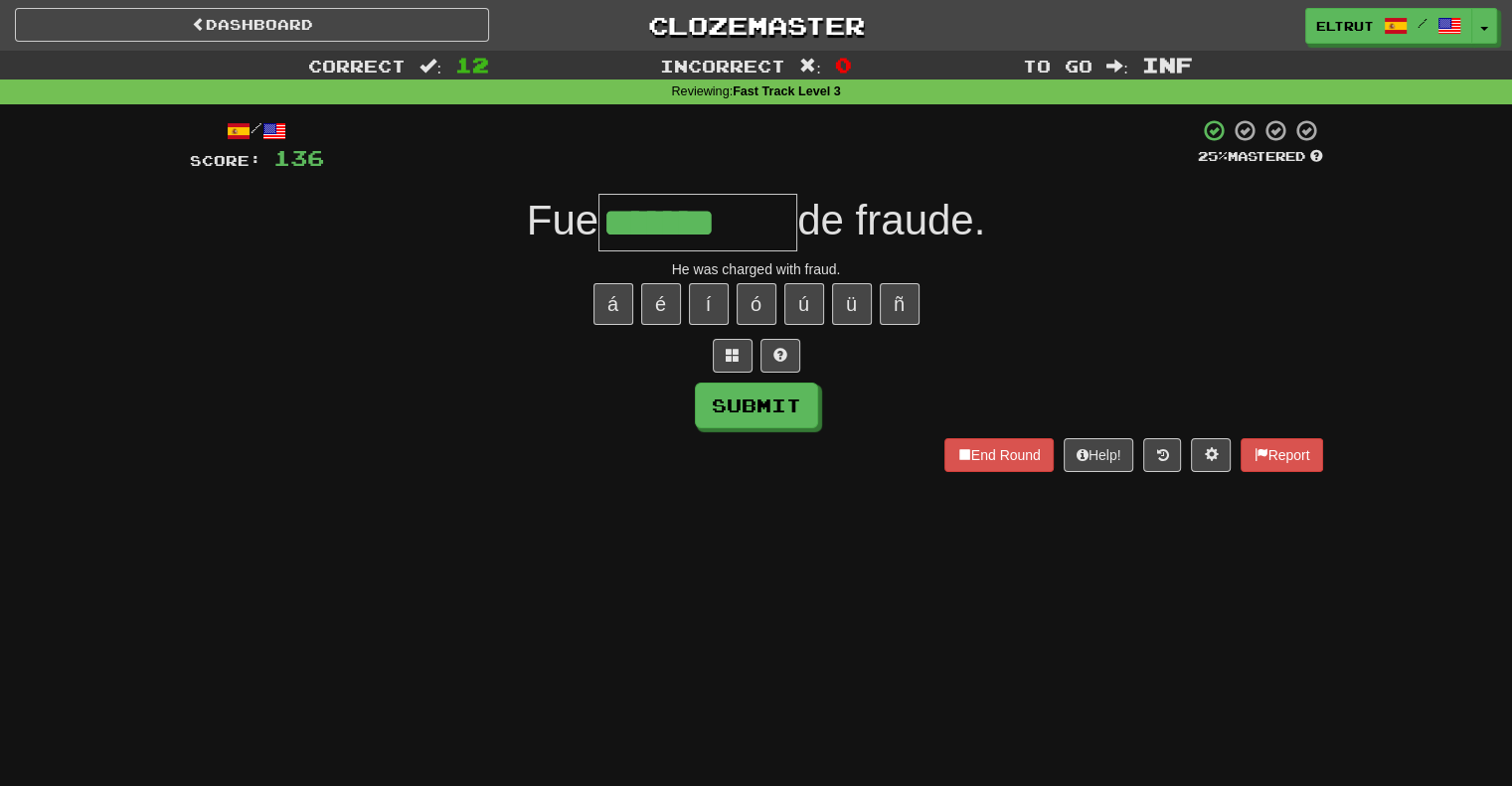 type on "*******" 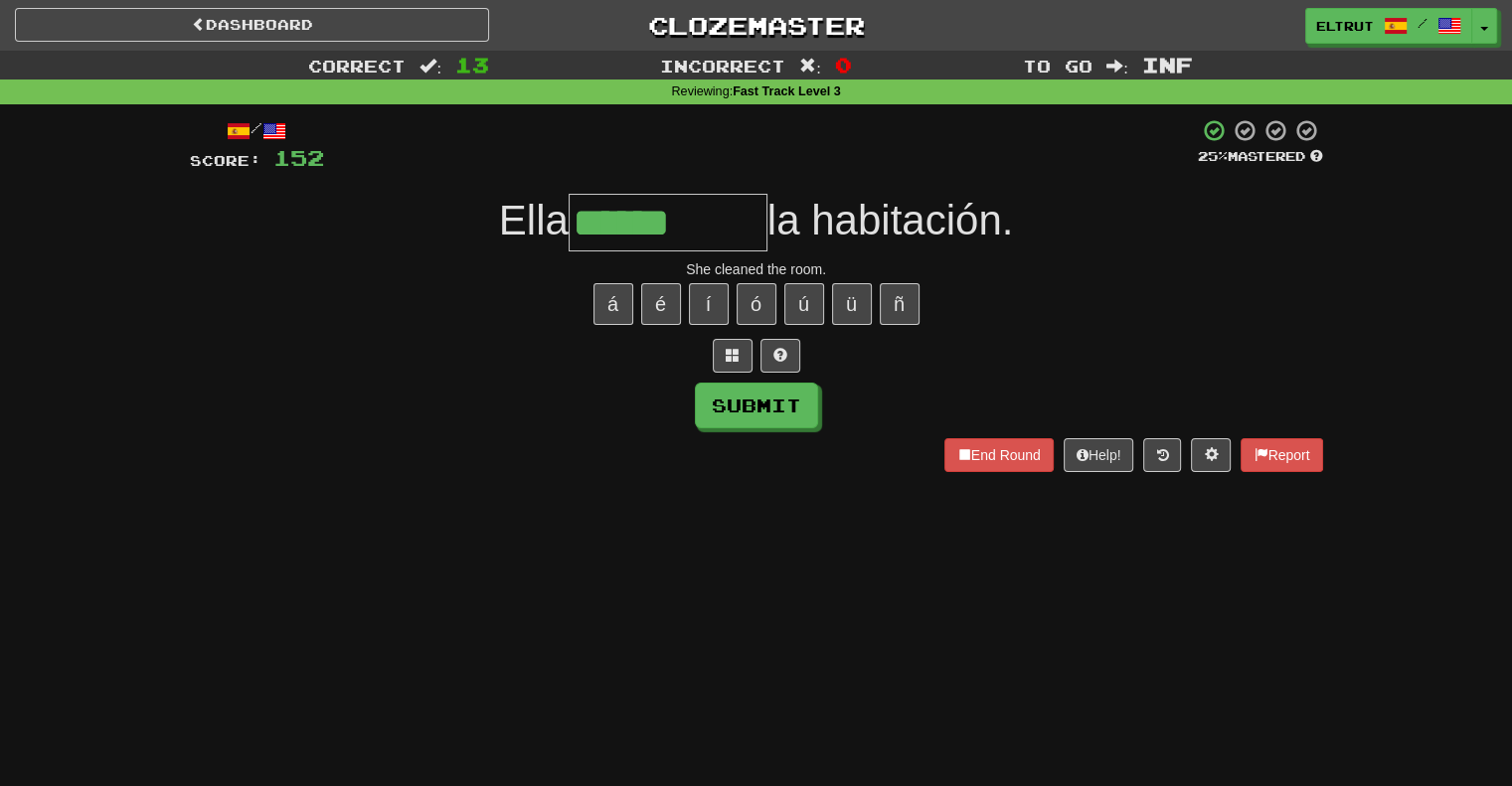 type on "******" 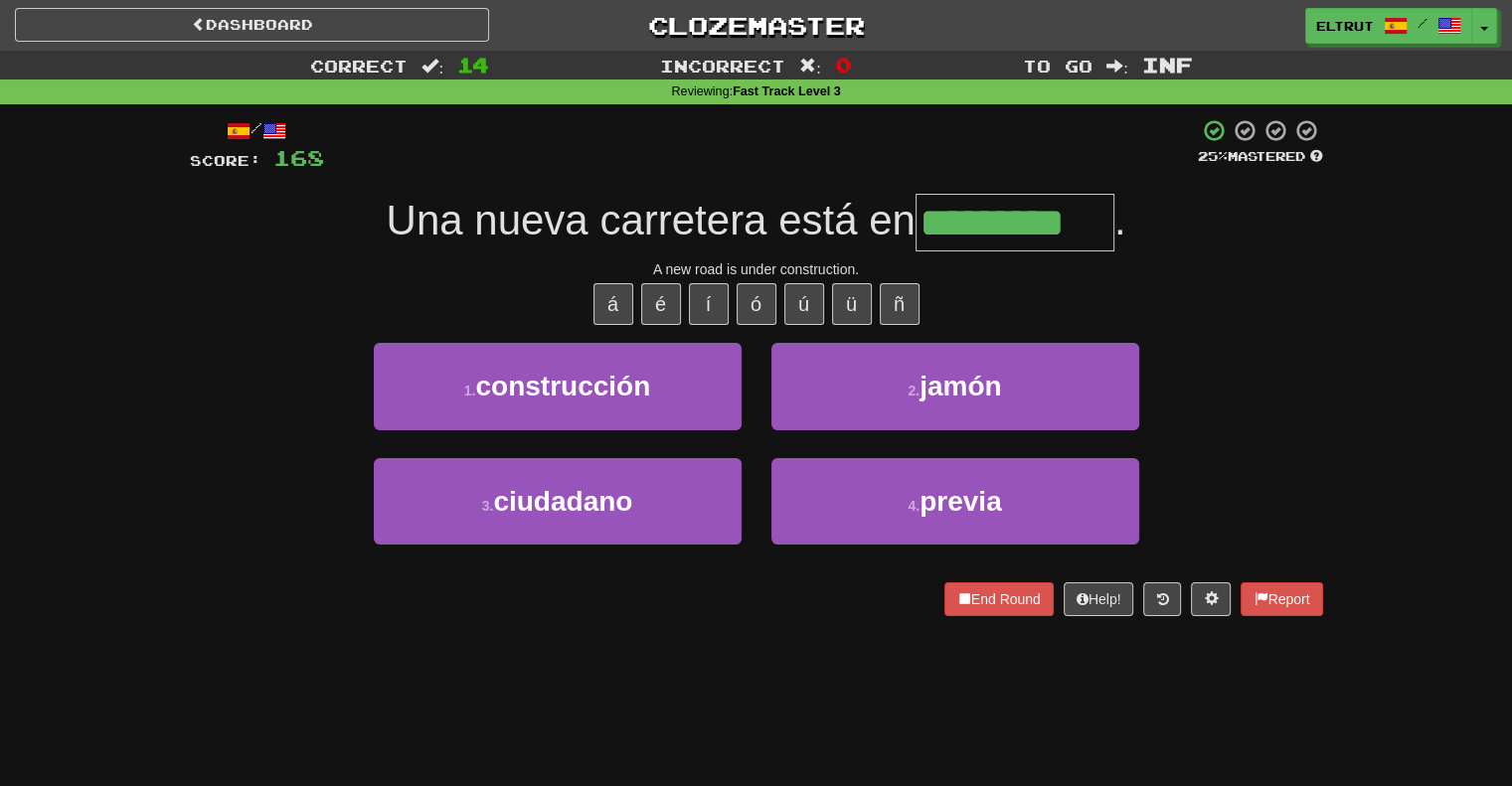 type on "**********" 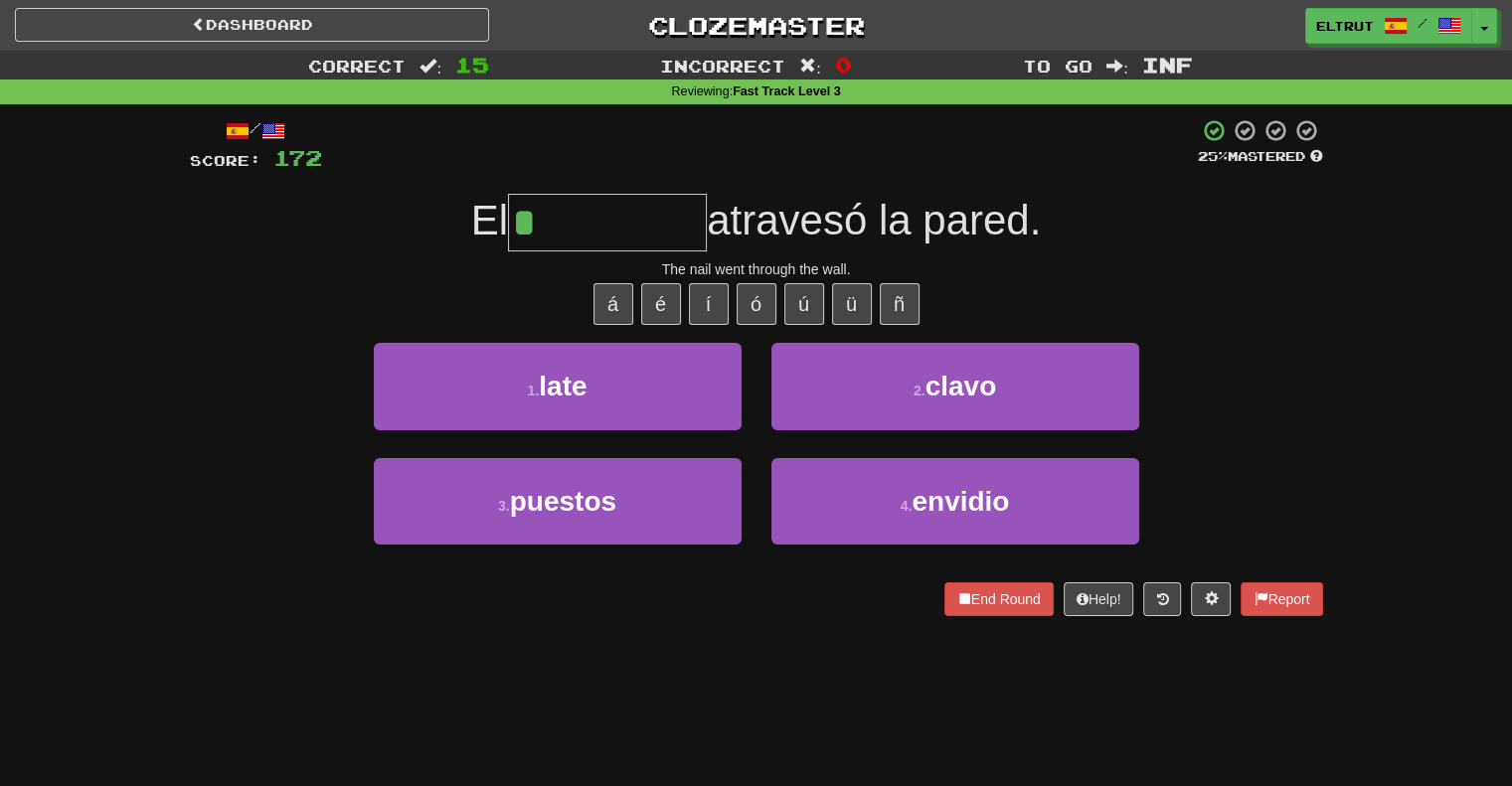 type on "*****" 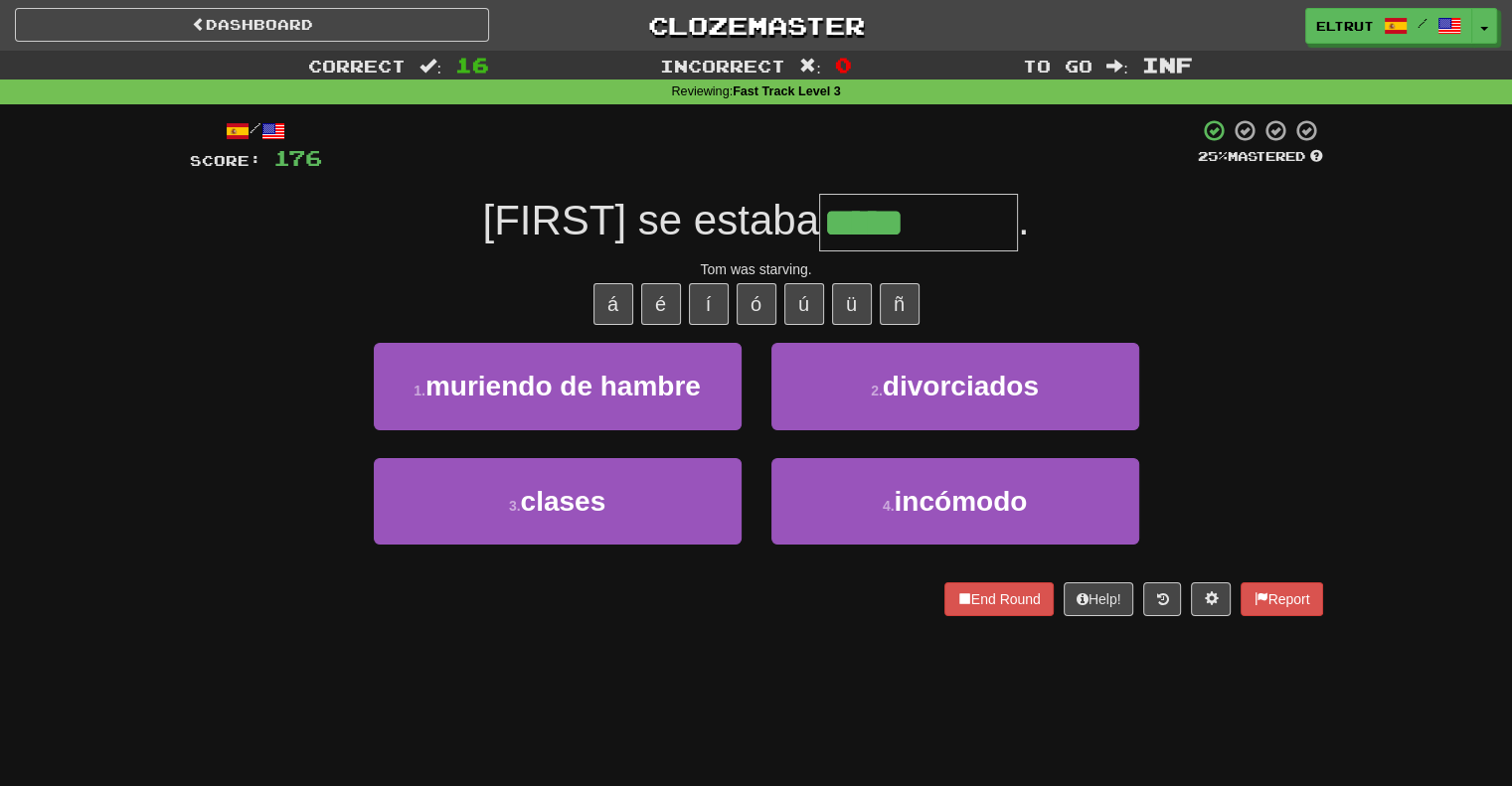 type on "**********" 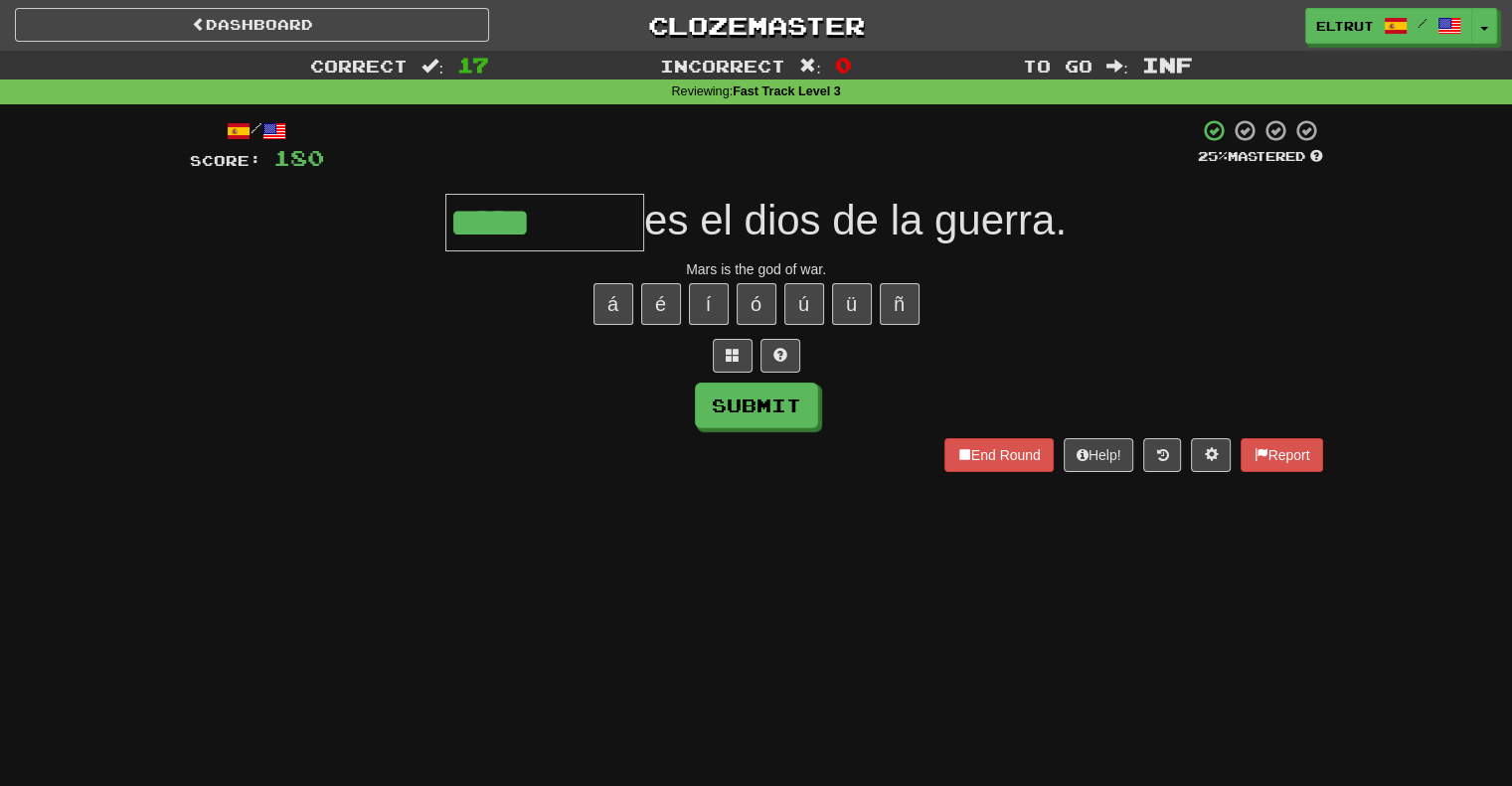 type on "*****" 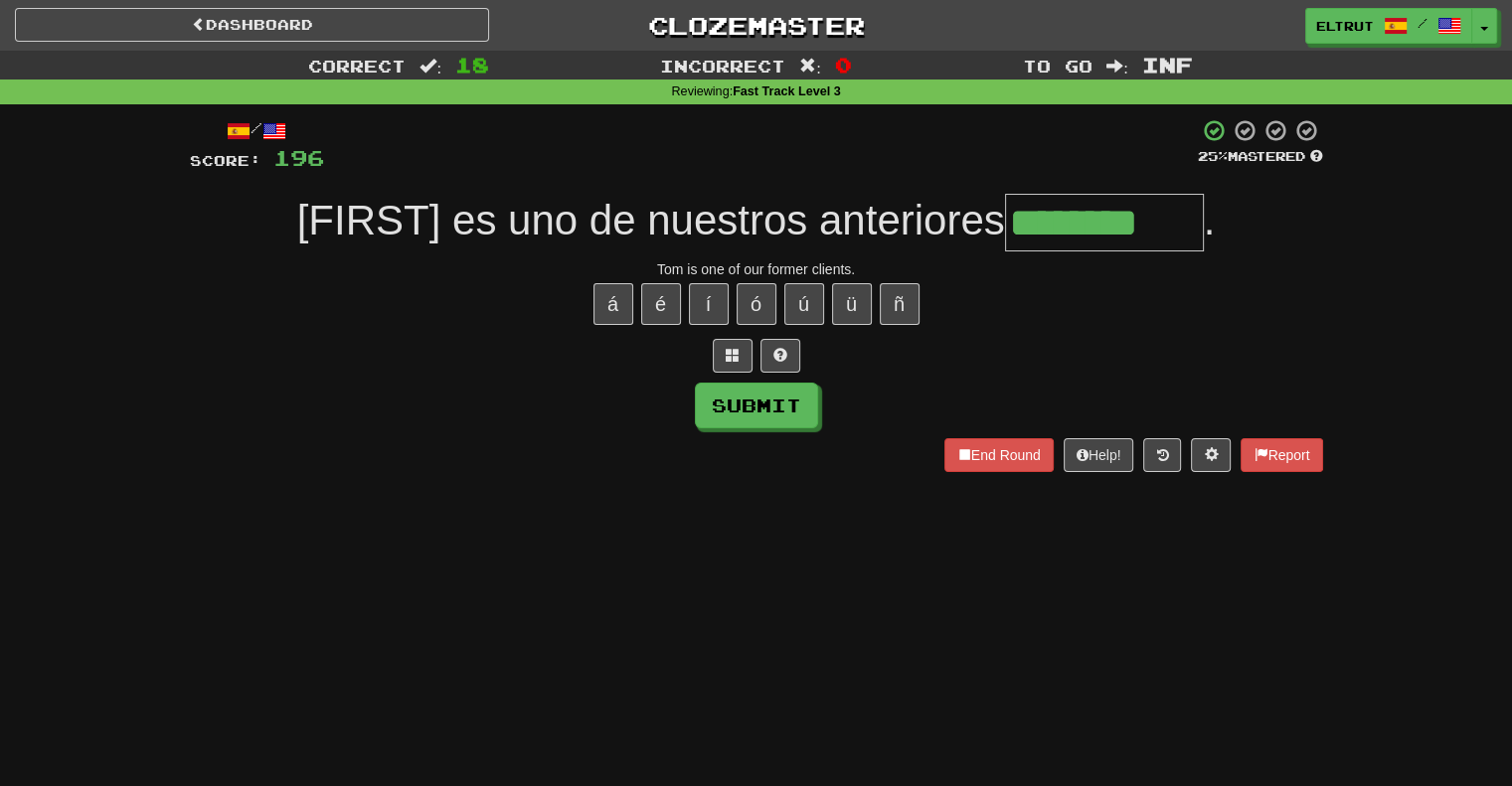 type on "********" 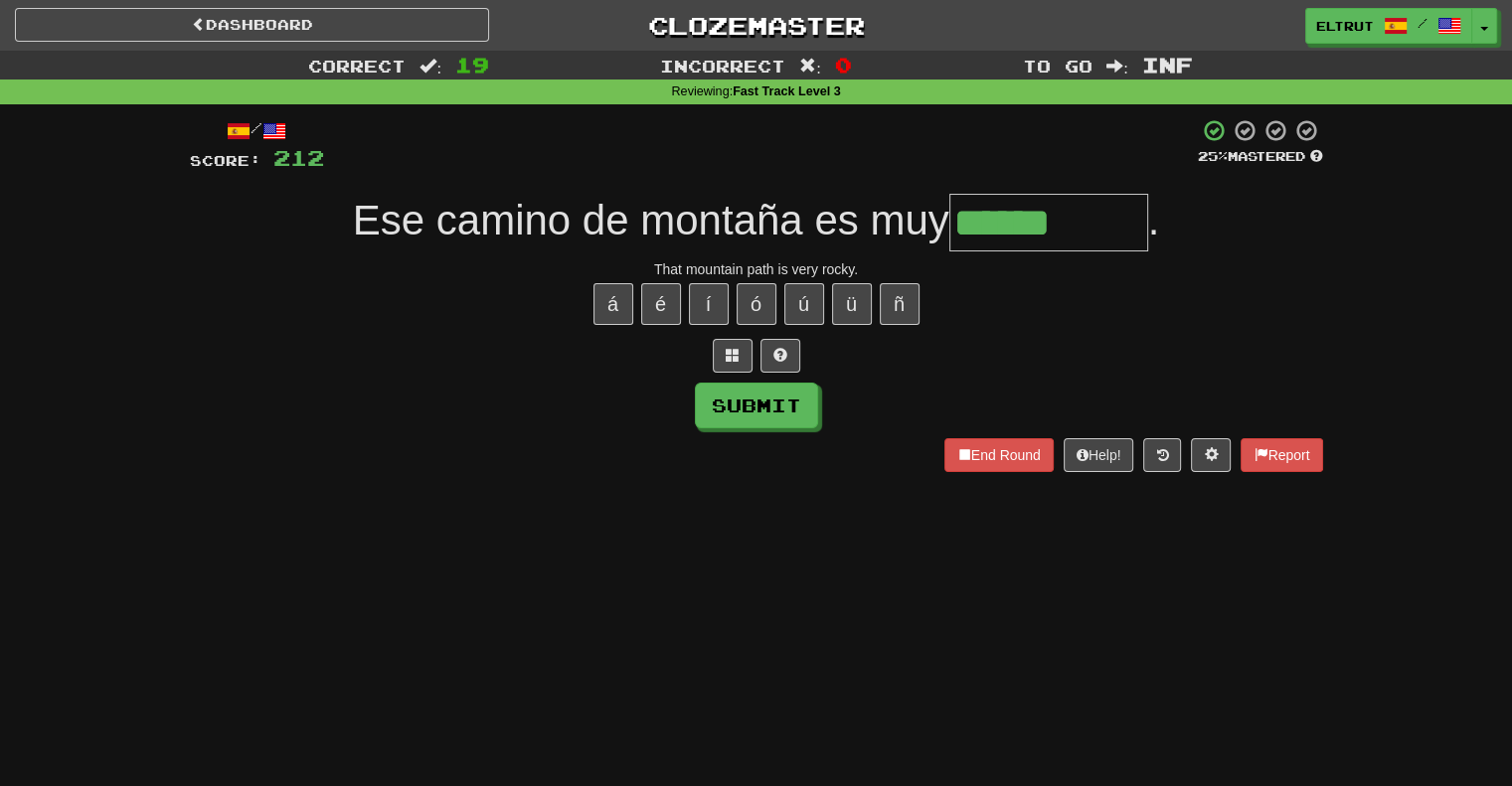 type on "******" 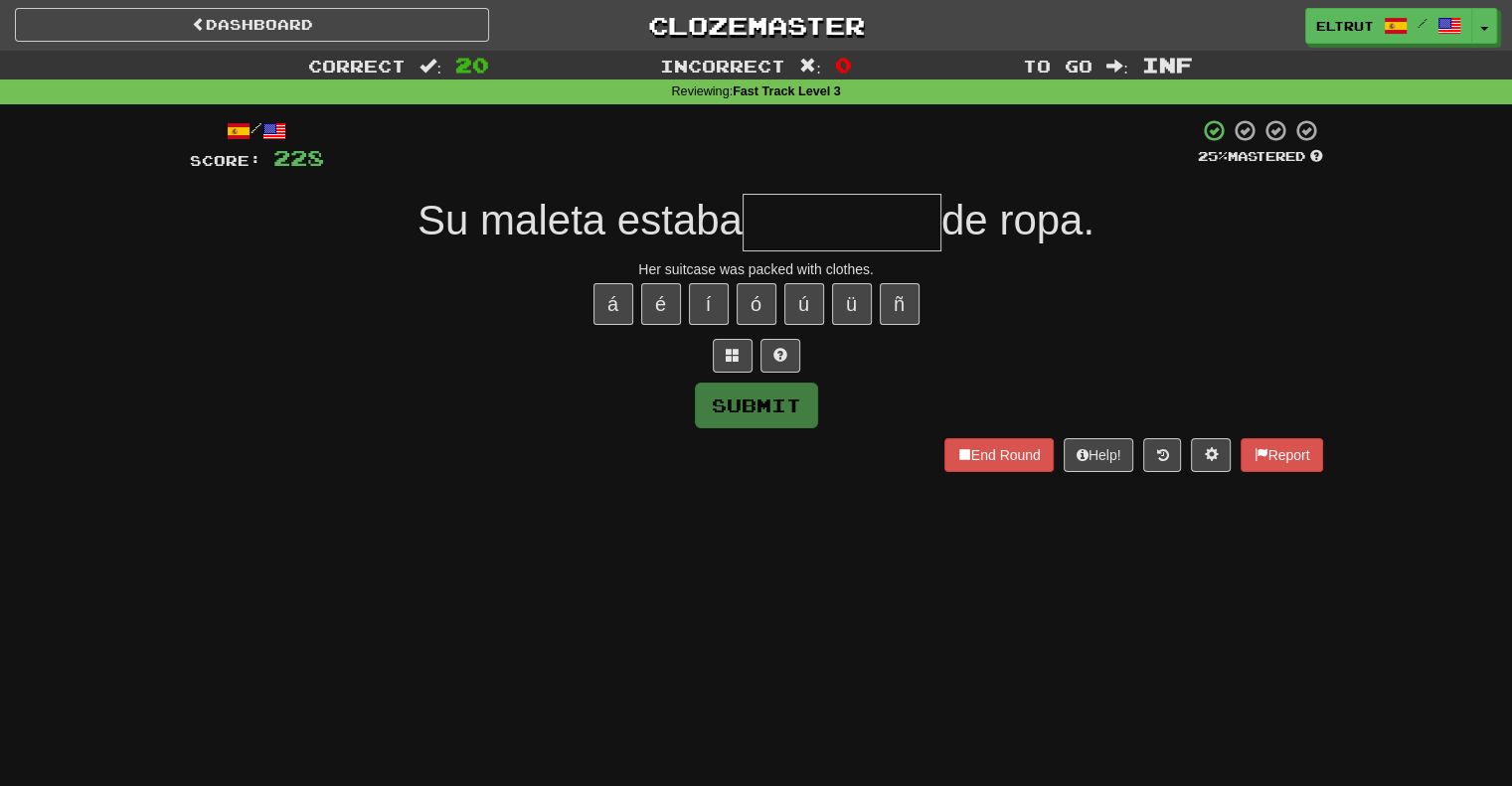 type on "*" 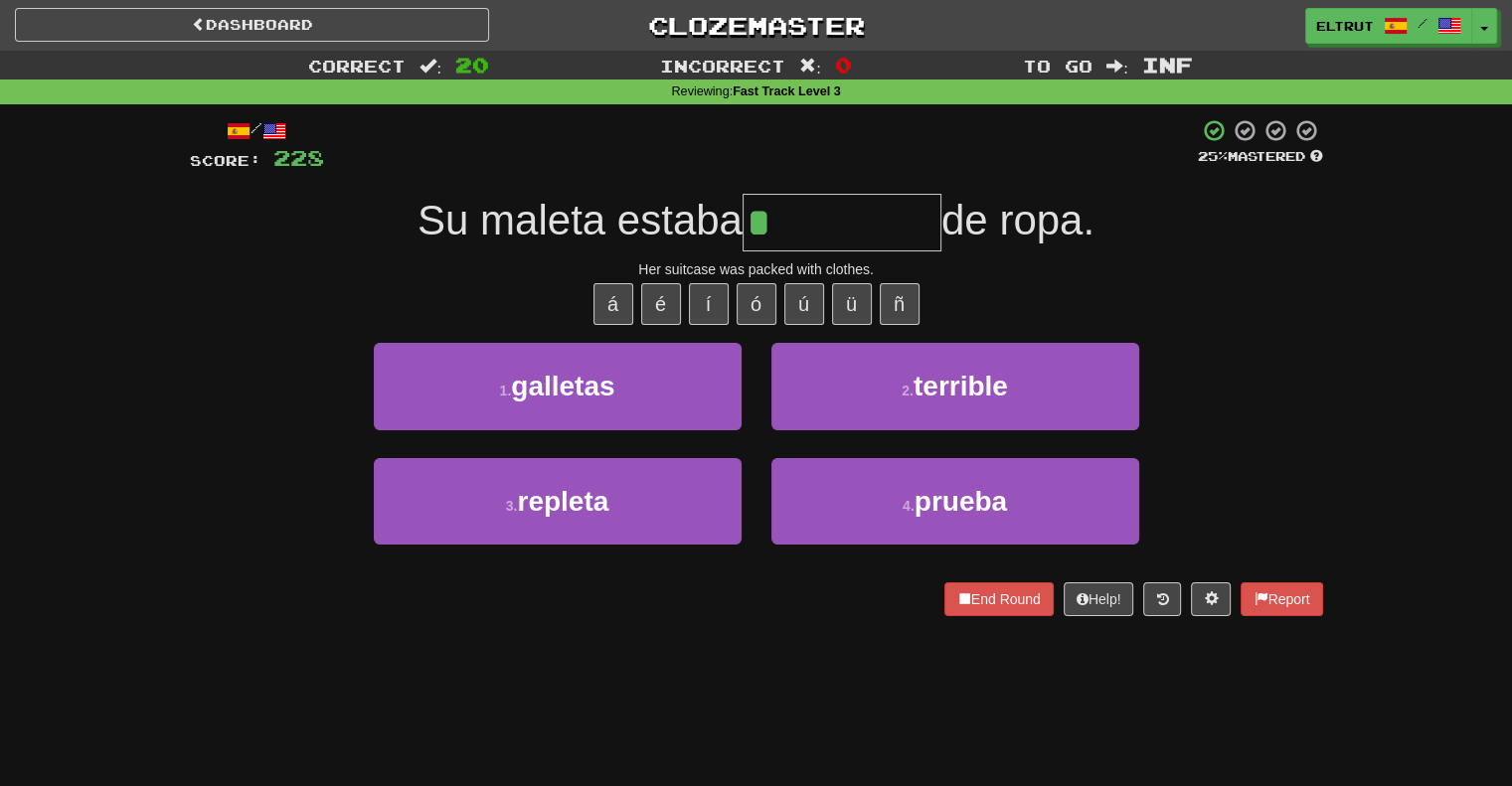 type on "*******" 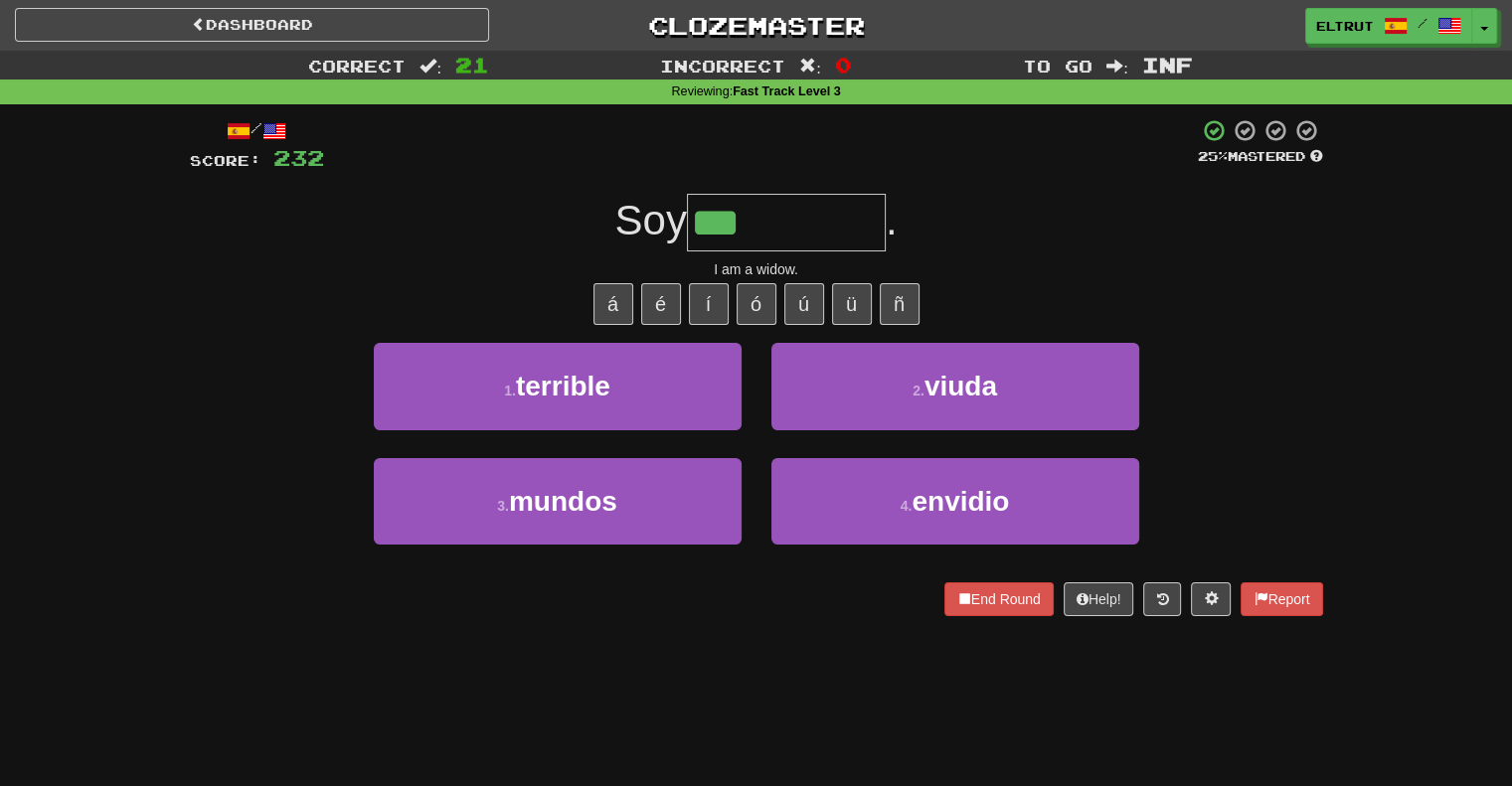 type on "*****" 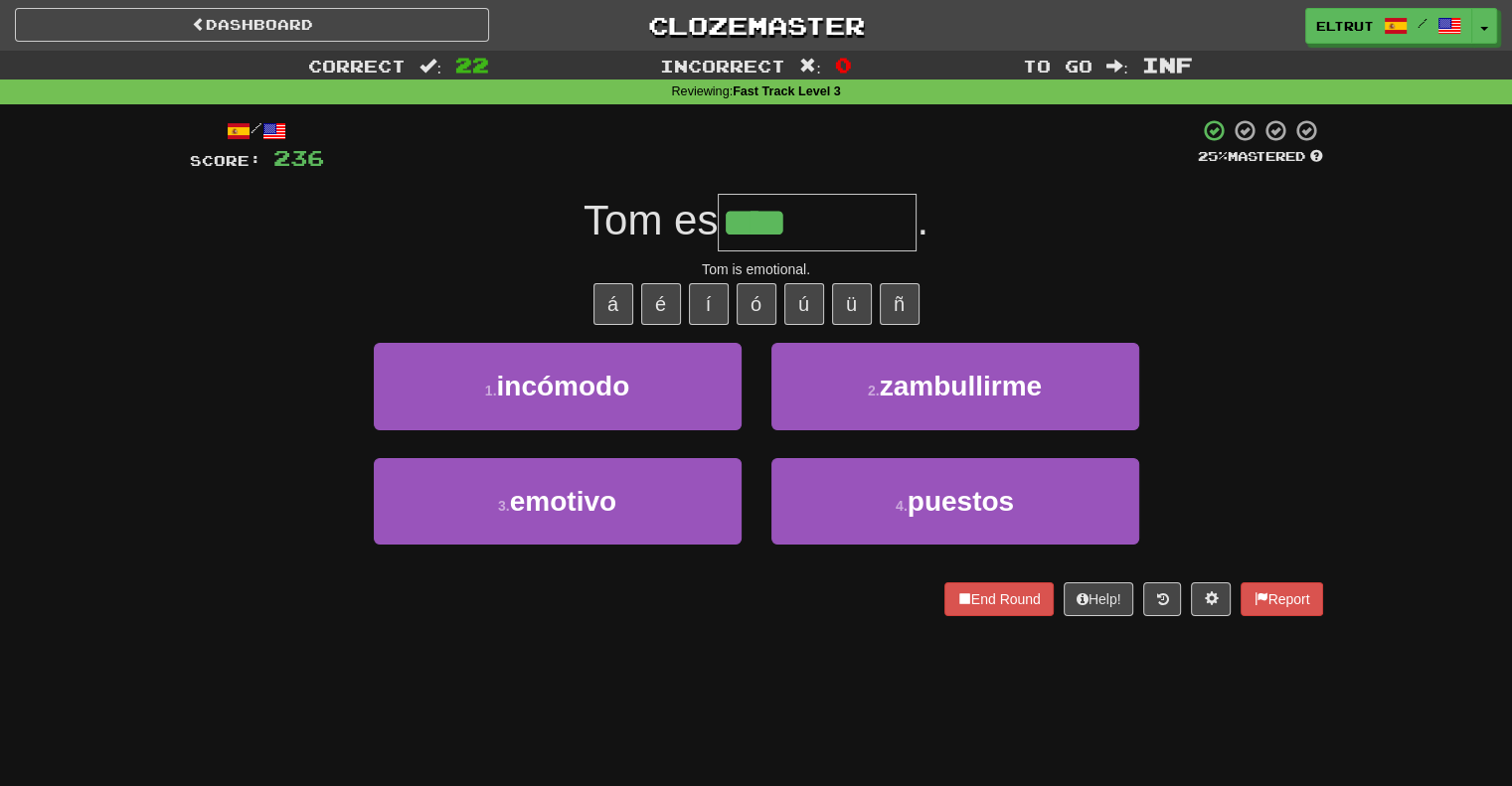 type on "*******" 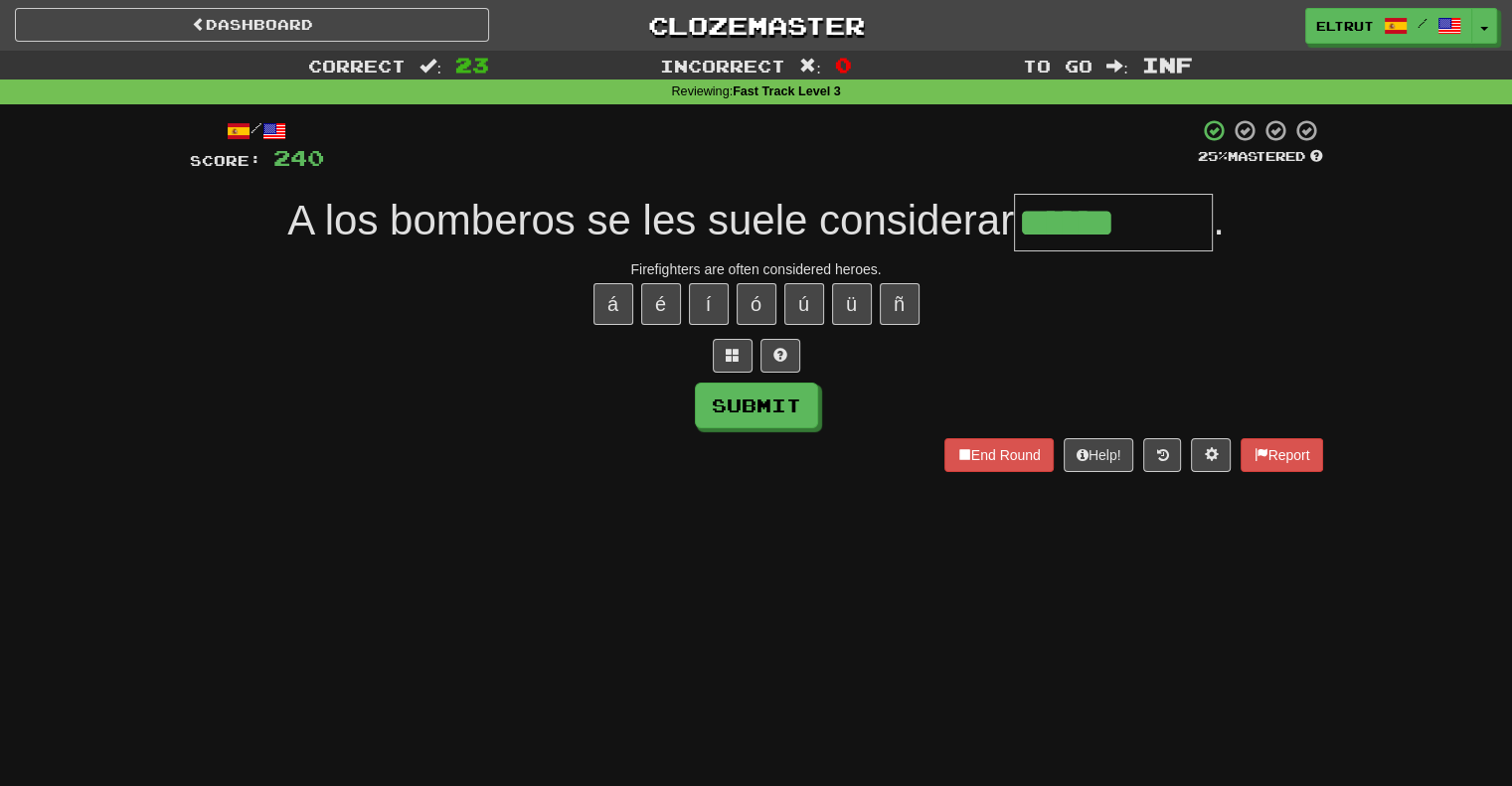 type on "******" 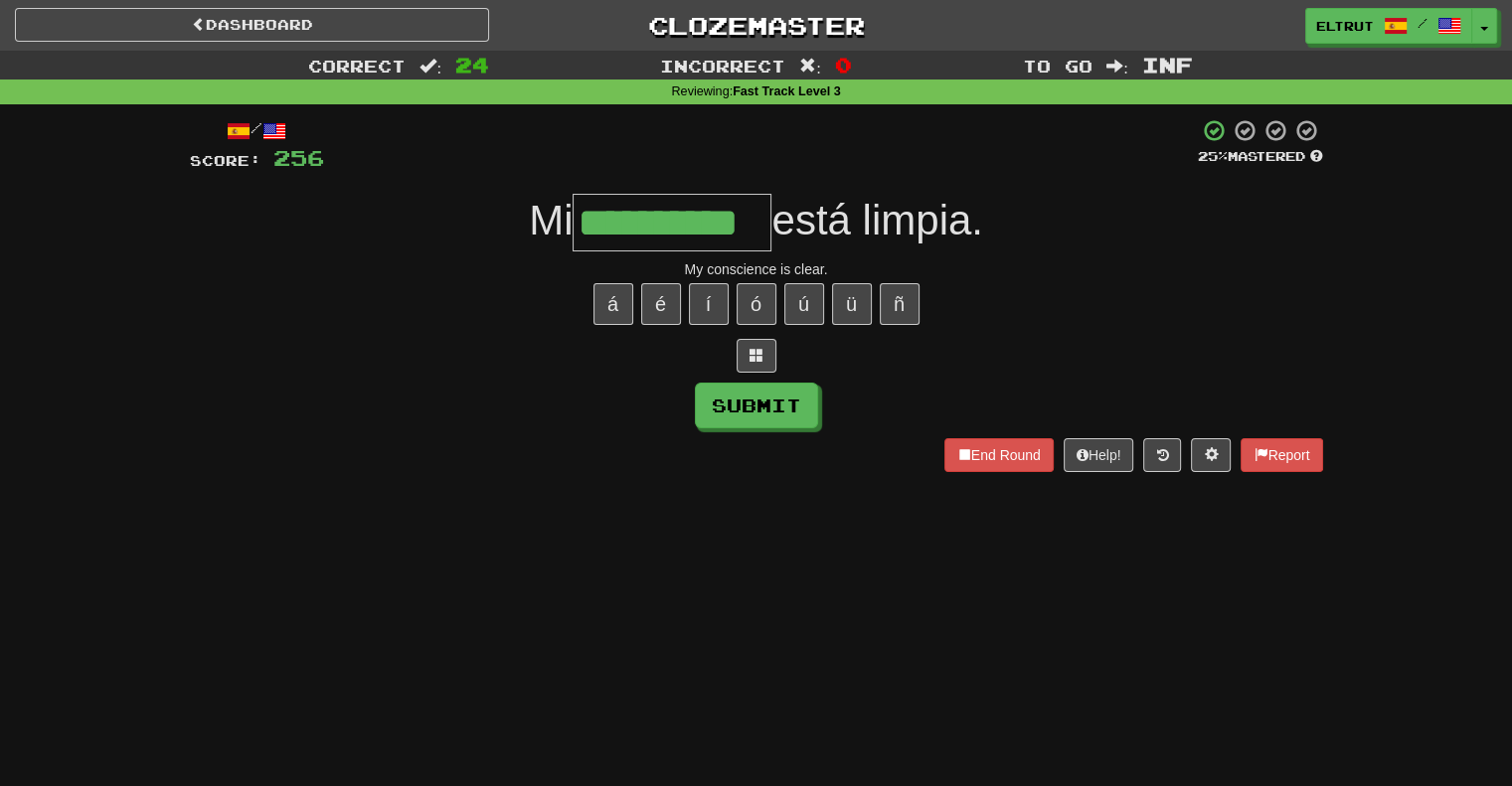 scroll, scrollTop: 0, scrollLeft: 5, axis: horizontal 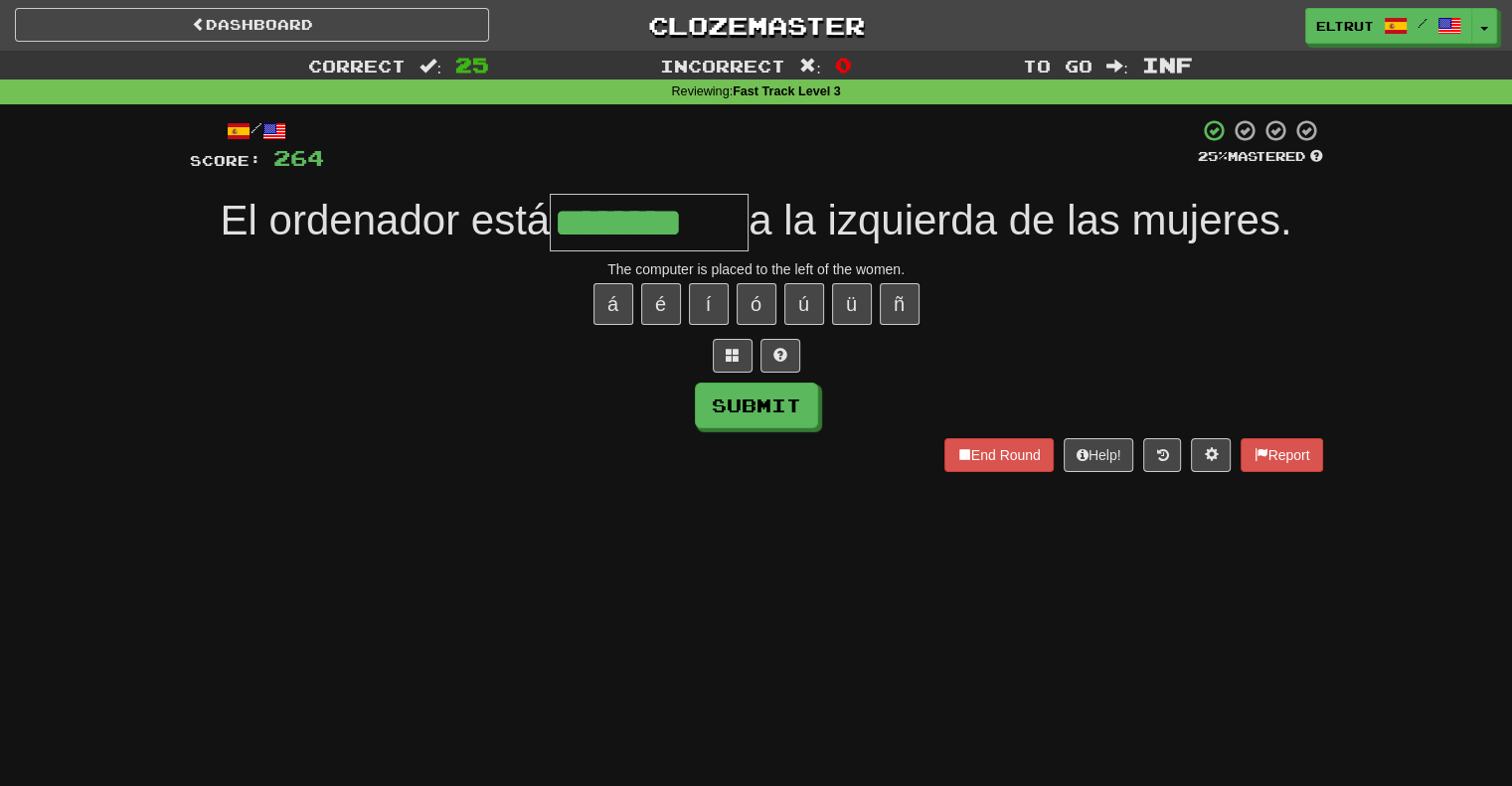 type on "********" 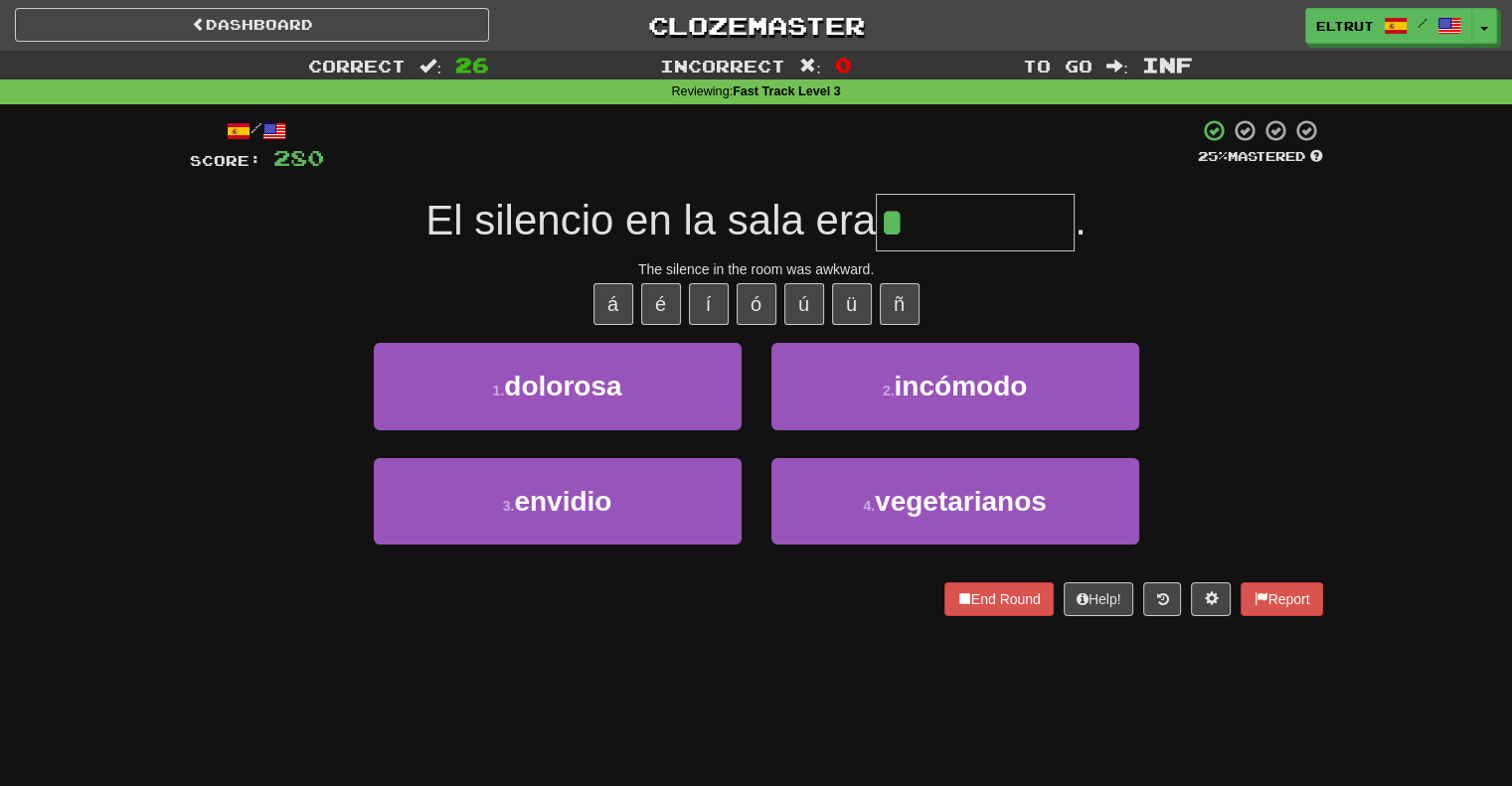 type on "********" 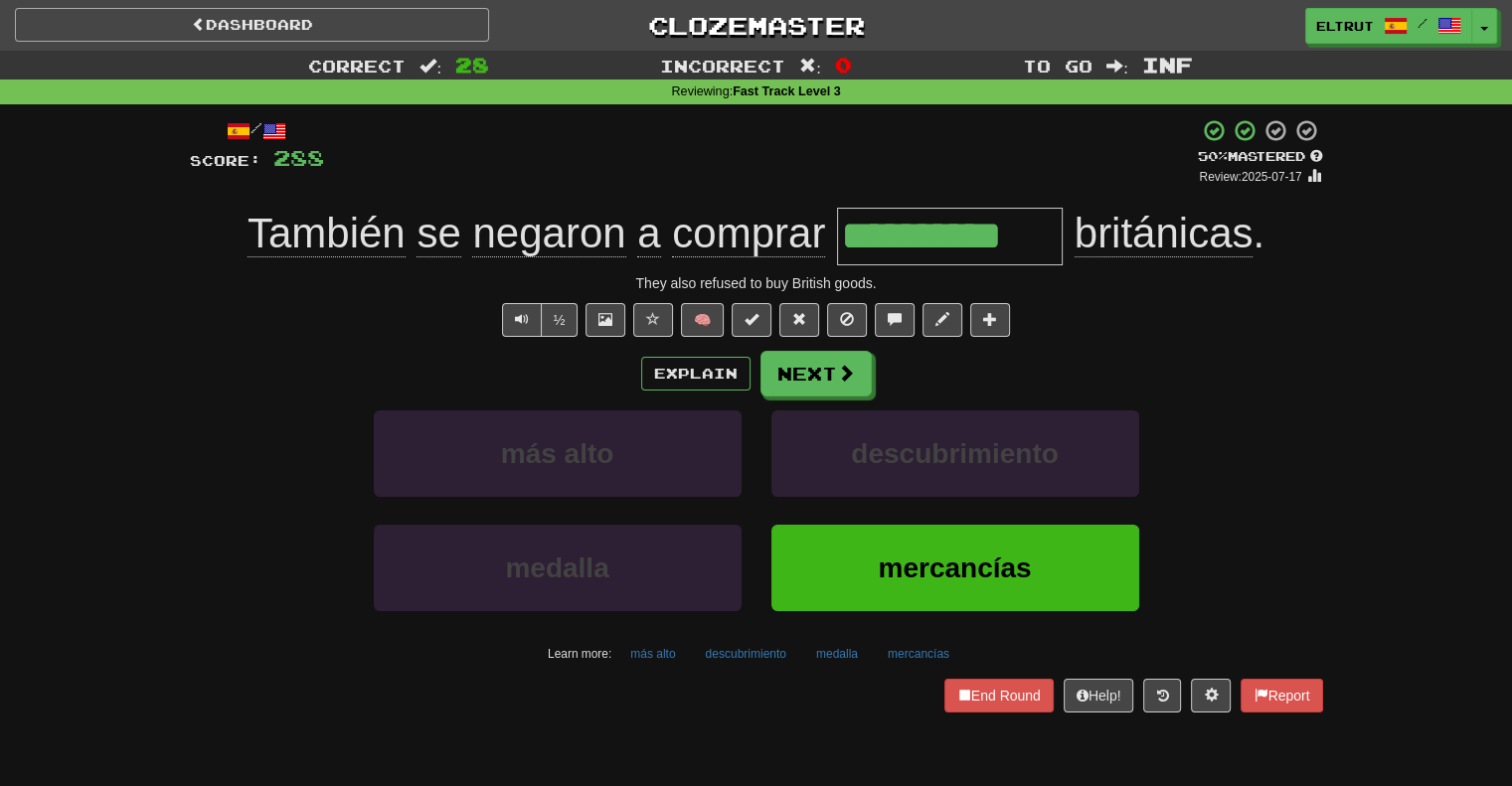 type on "**********" 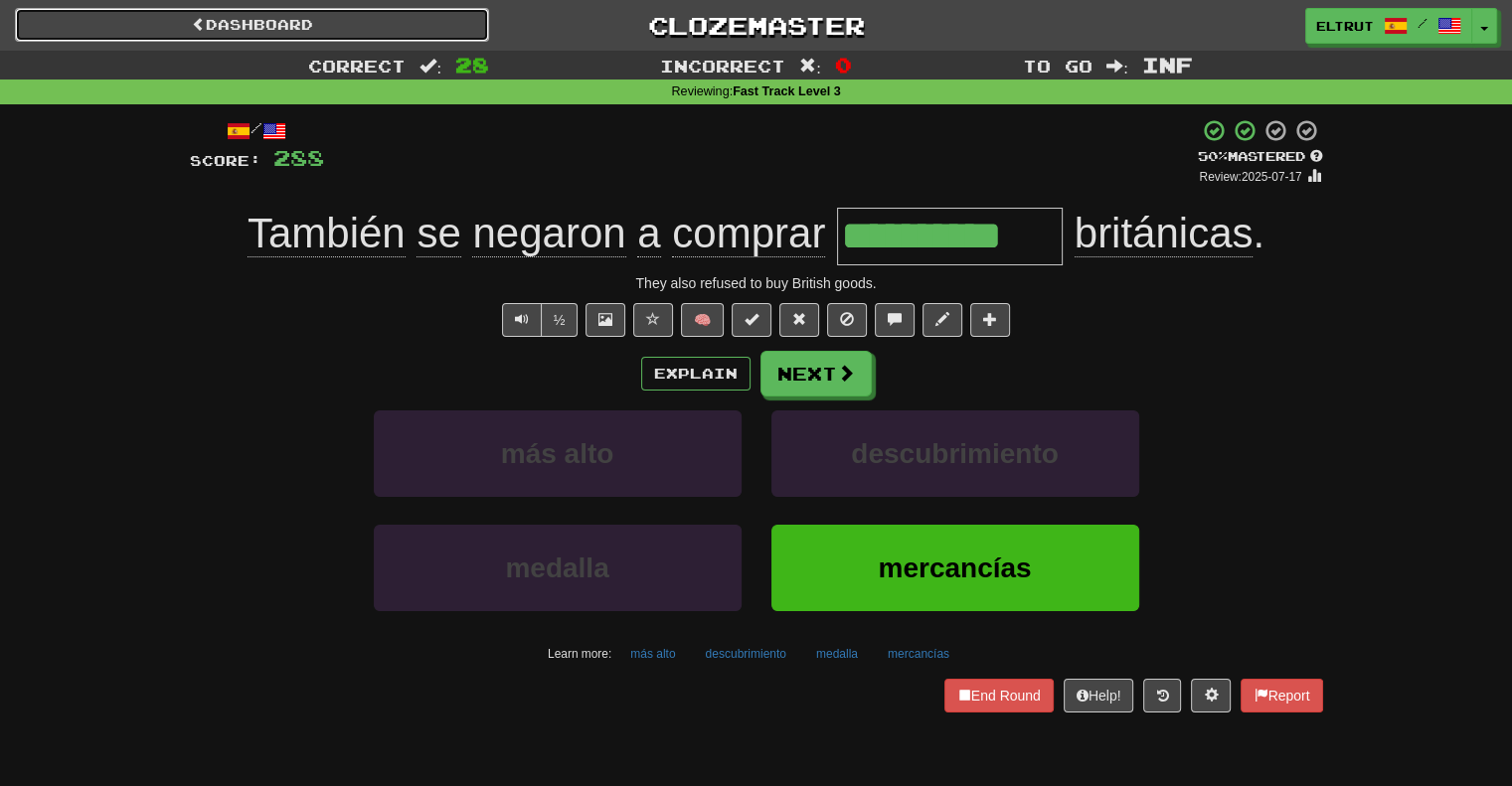 click on "Dashboard" at bounding box center [252, 25] 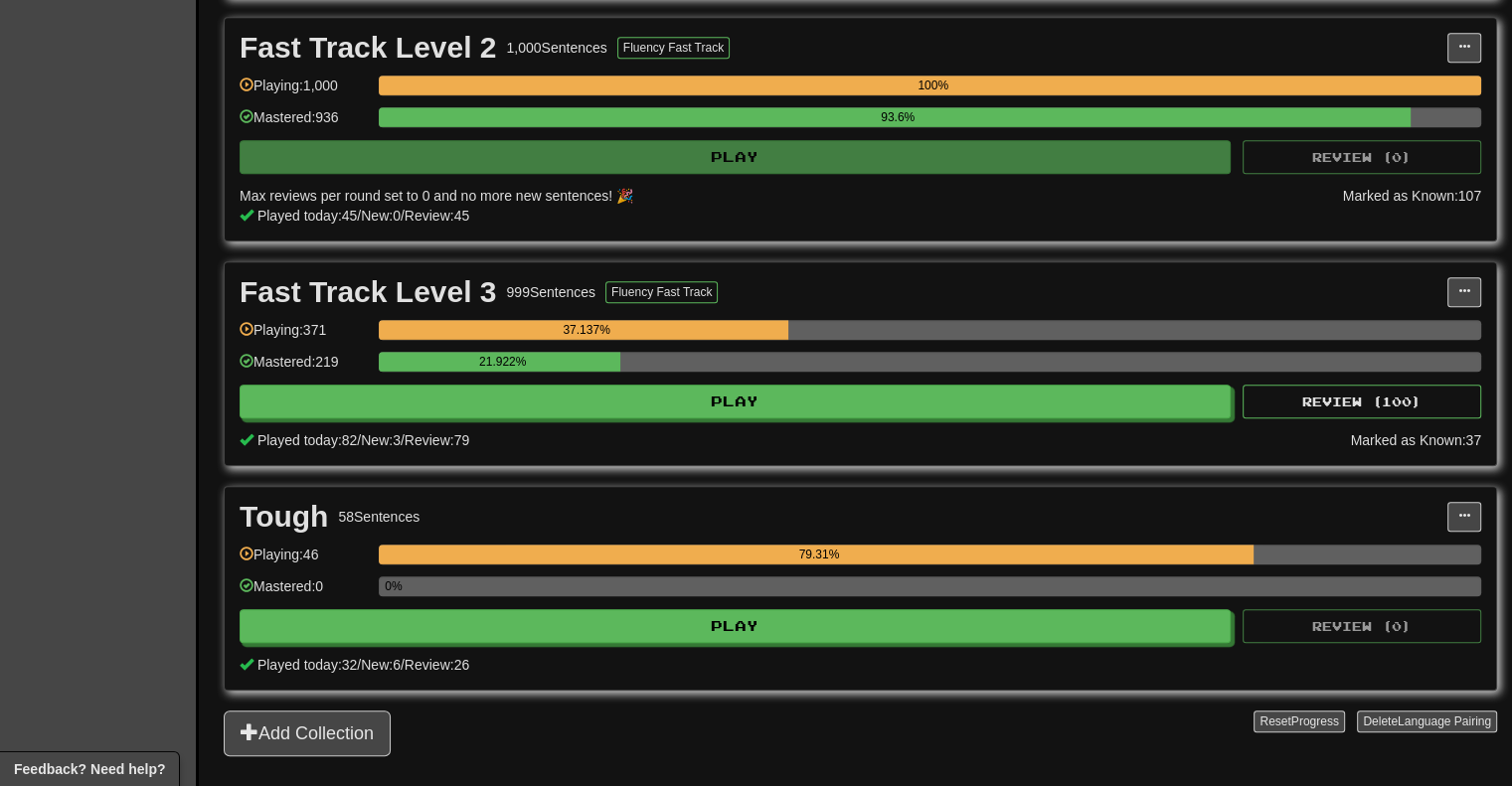 scroll, scrollTop: 1391, scrollLeft: 0, axis: vertical 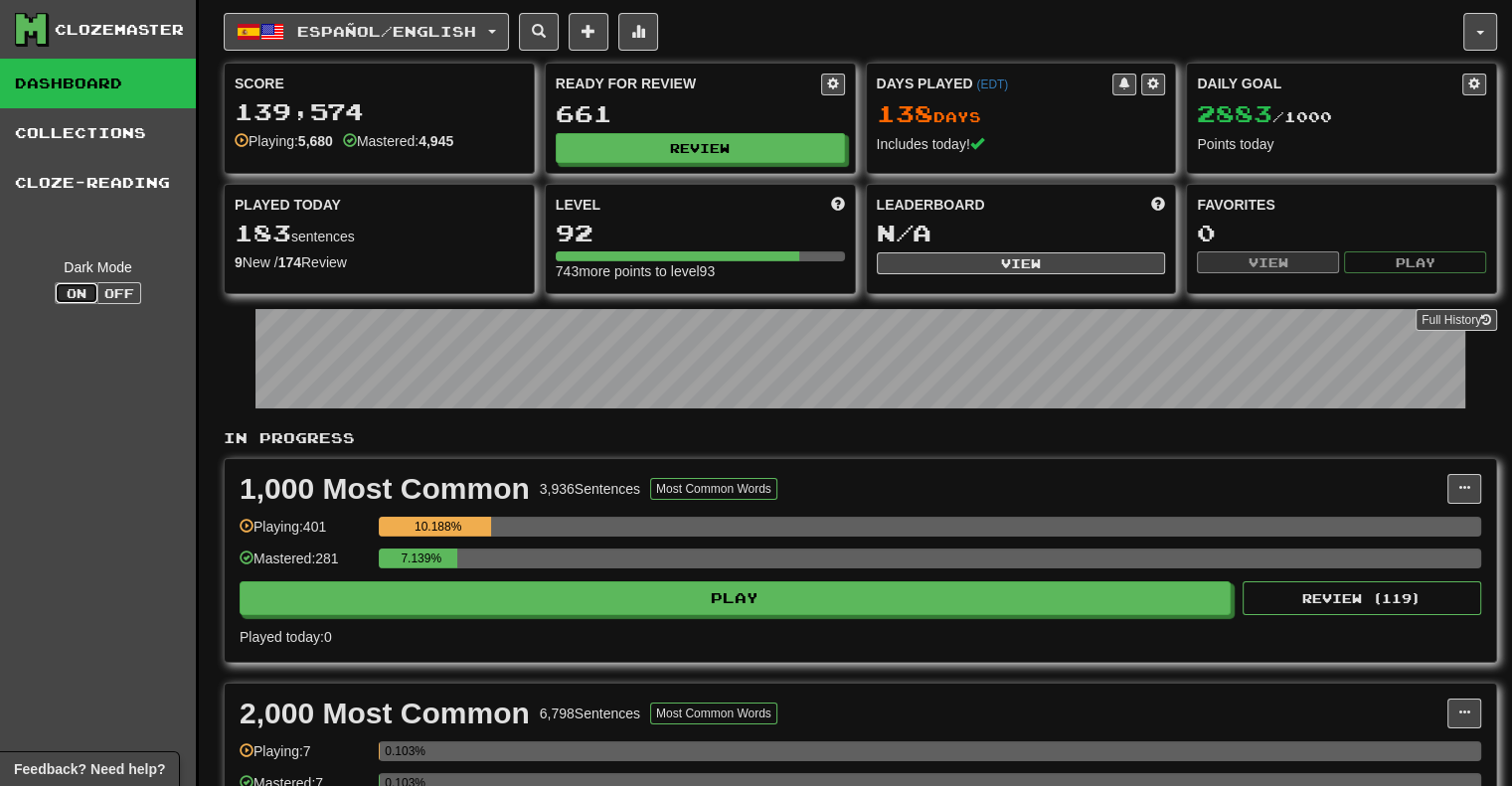 type on "dark" 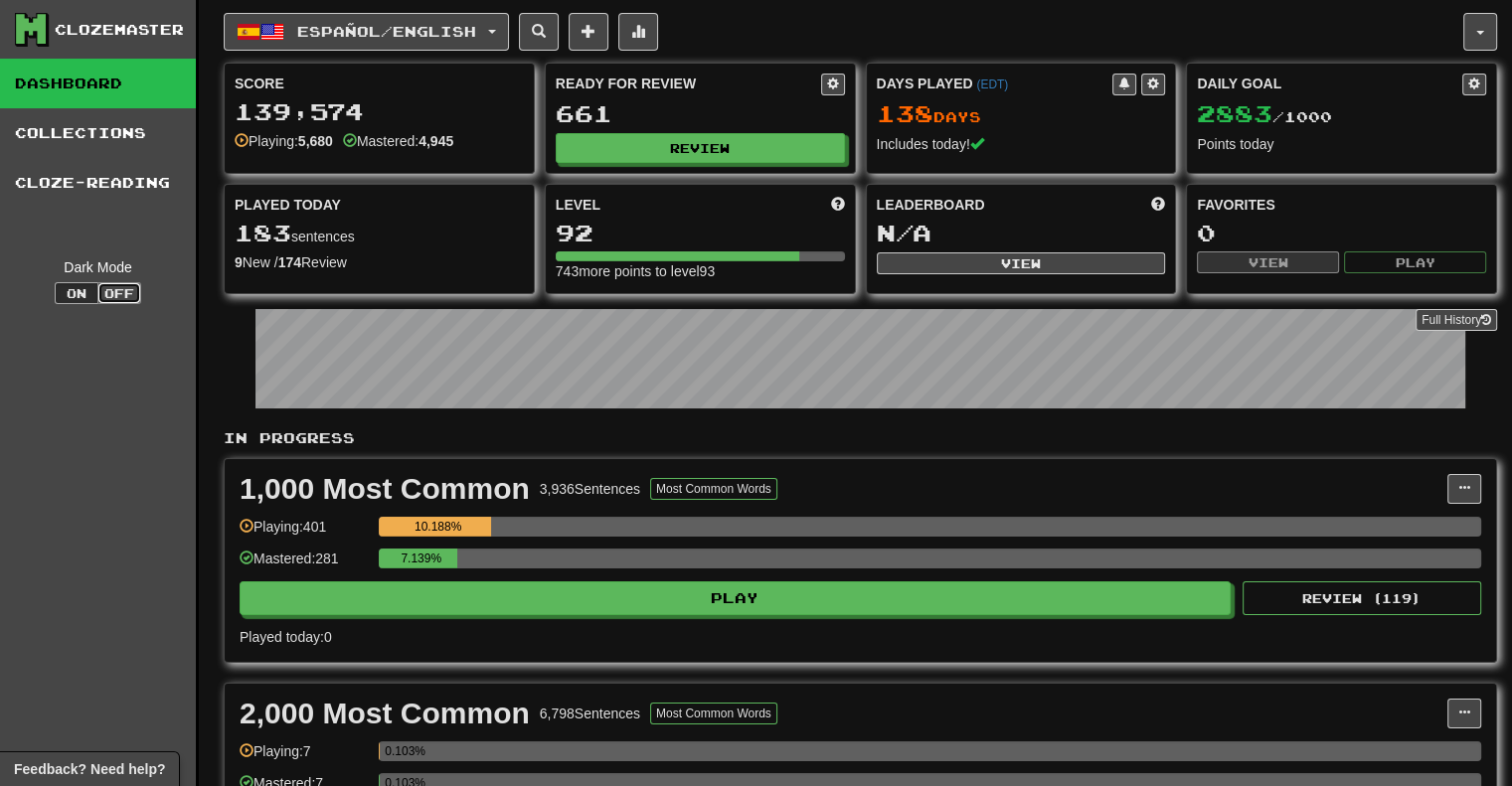 type on "light" 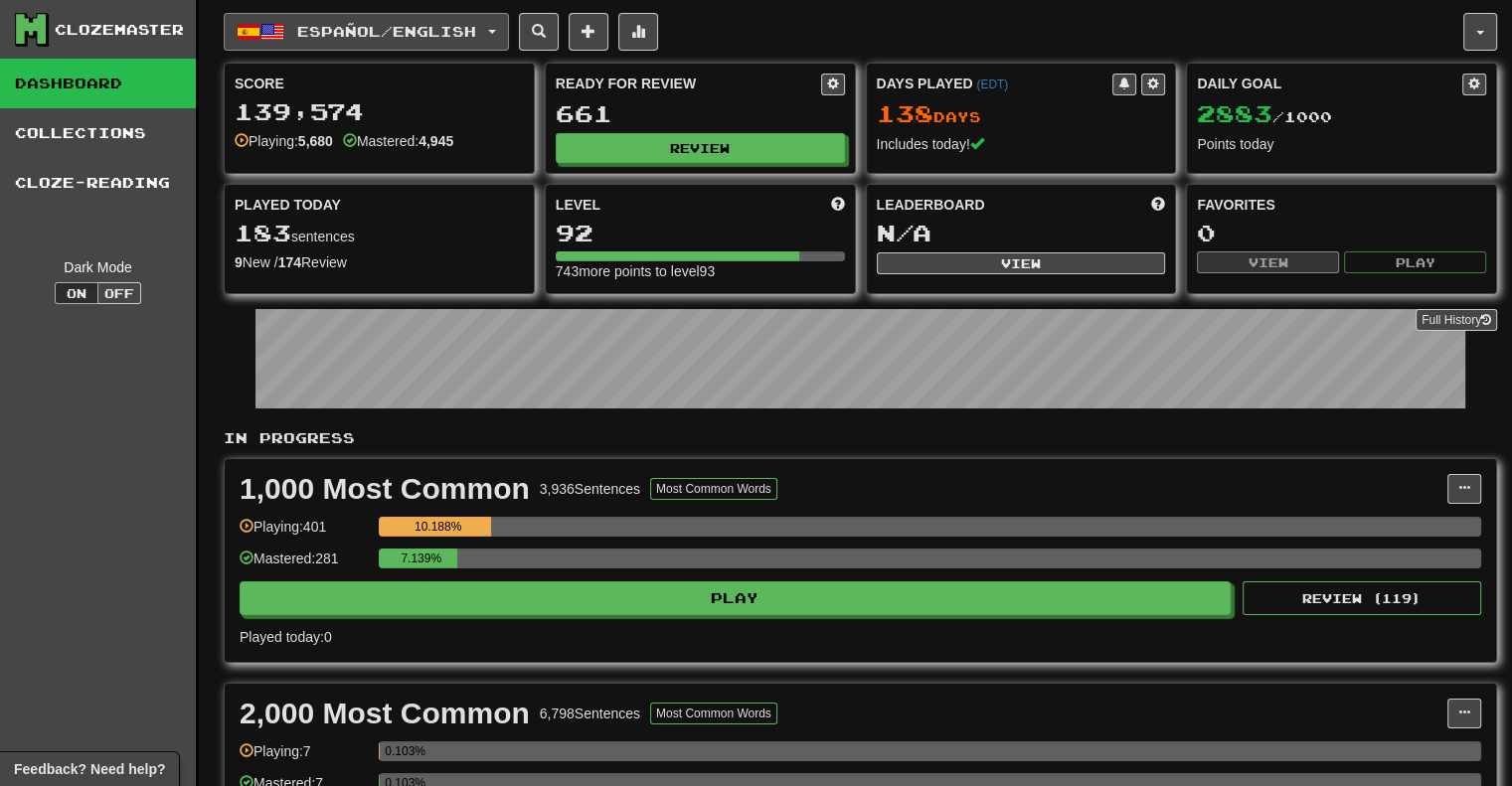 type 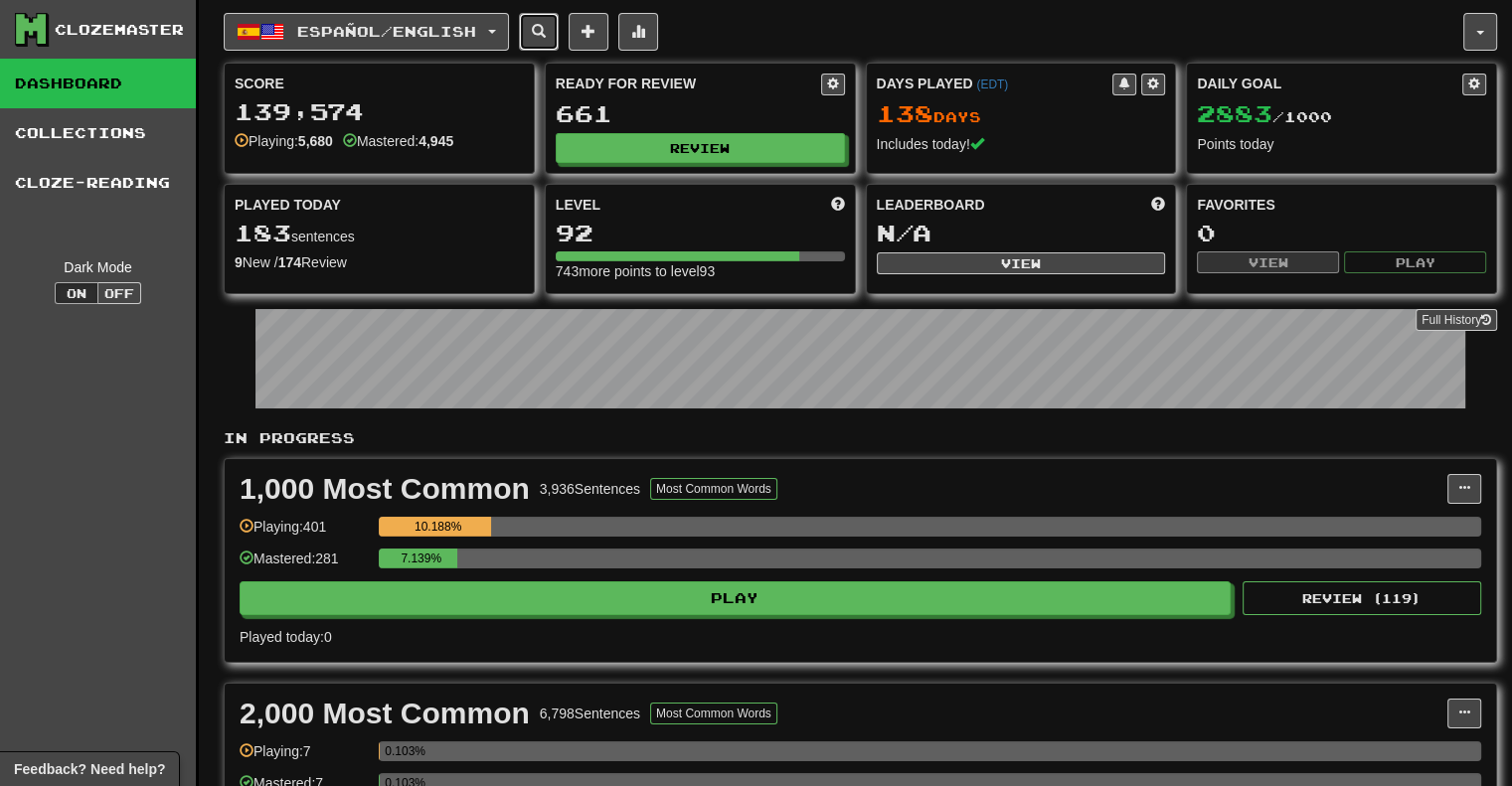 type 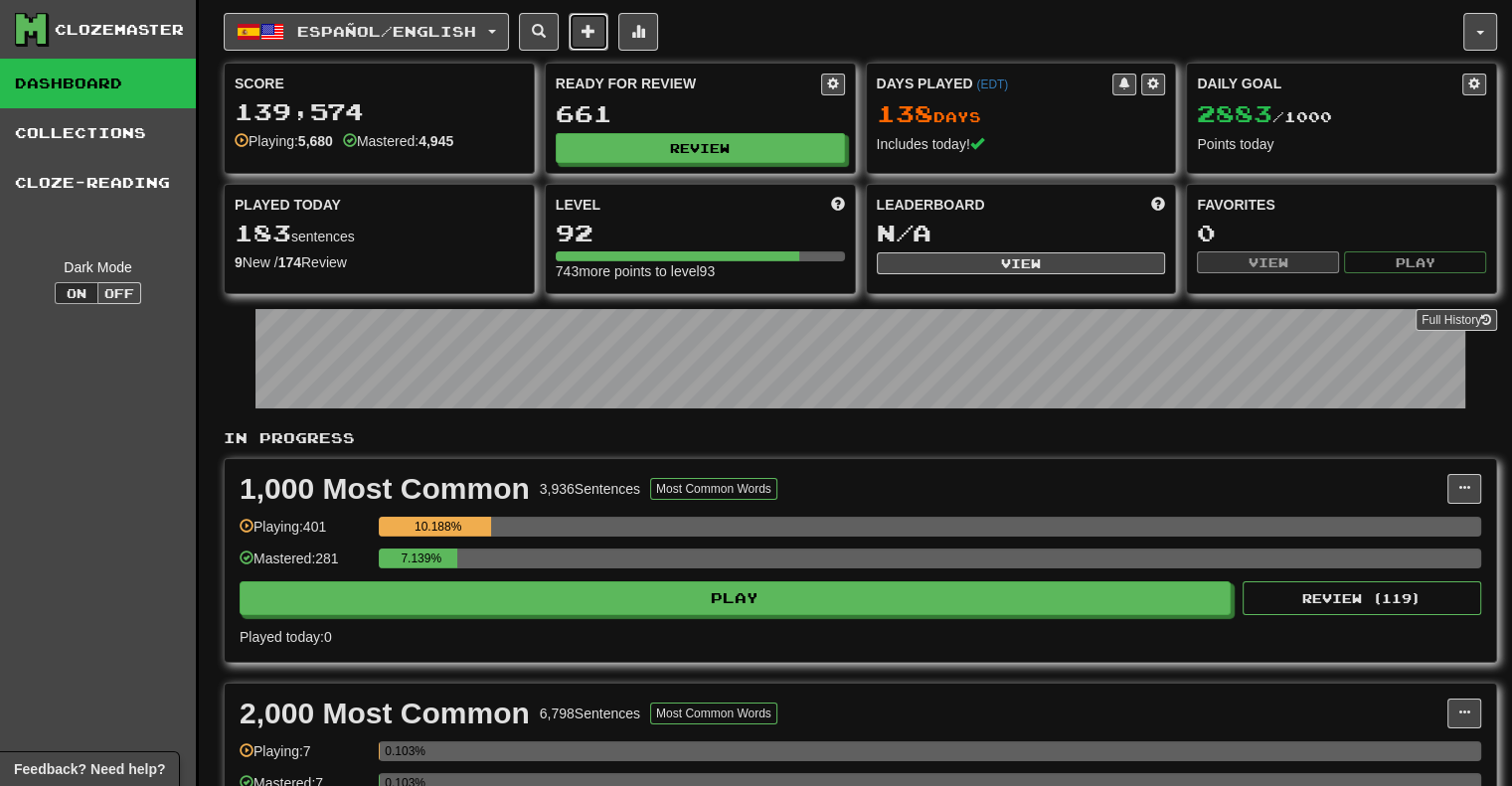 type 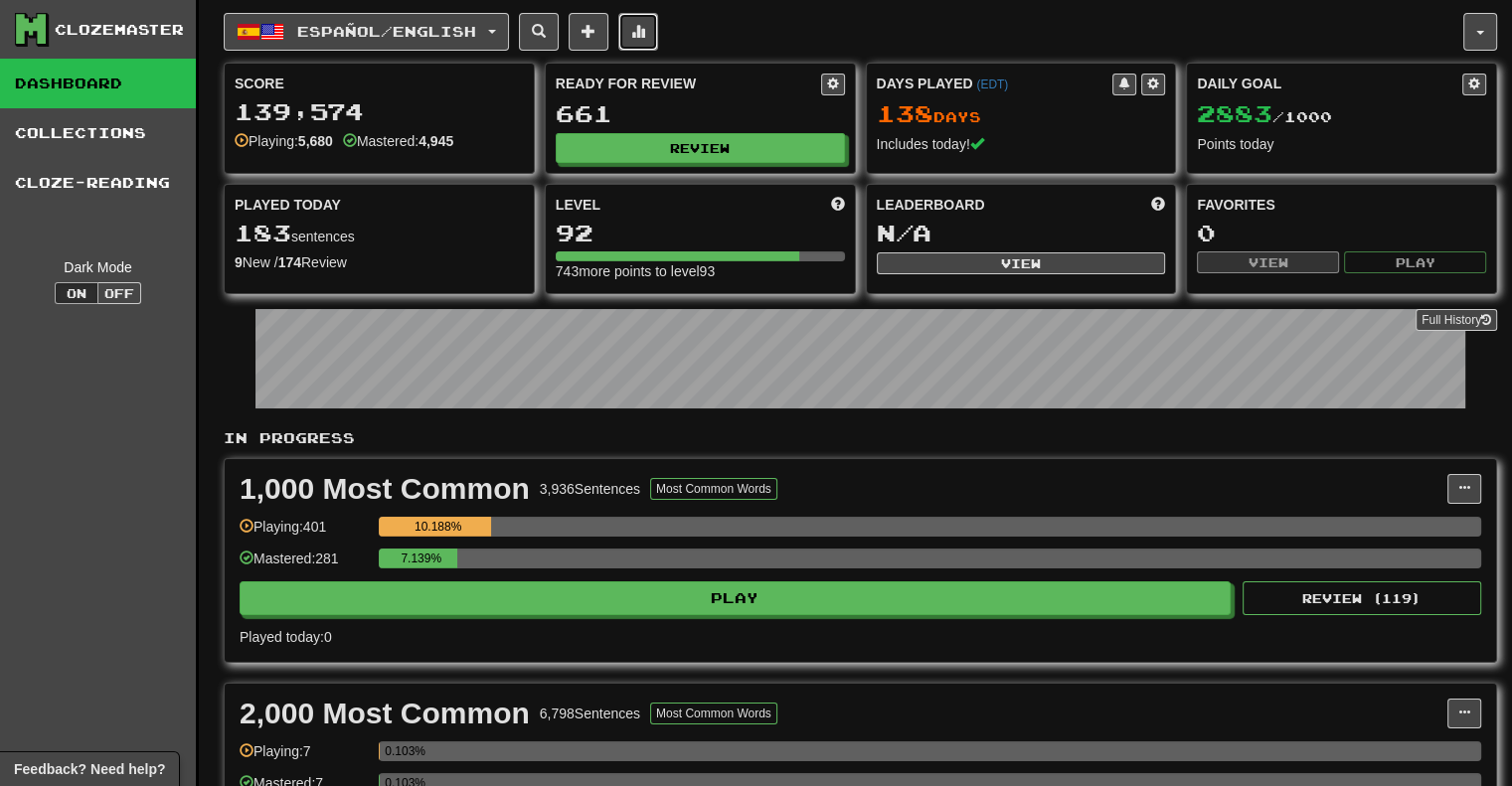 type 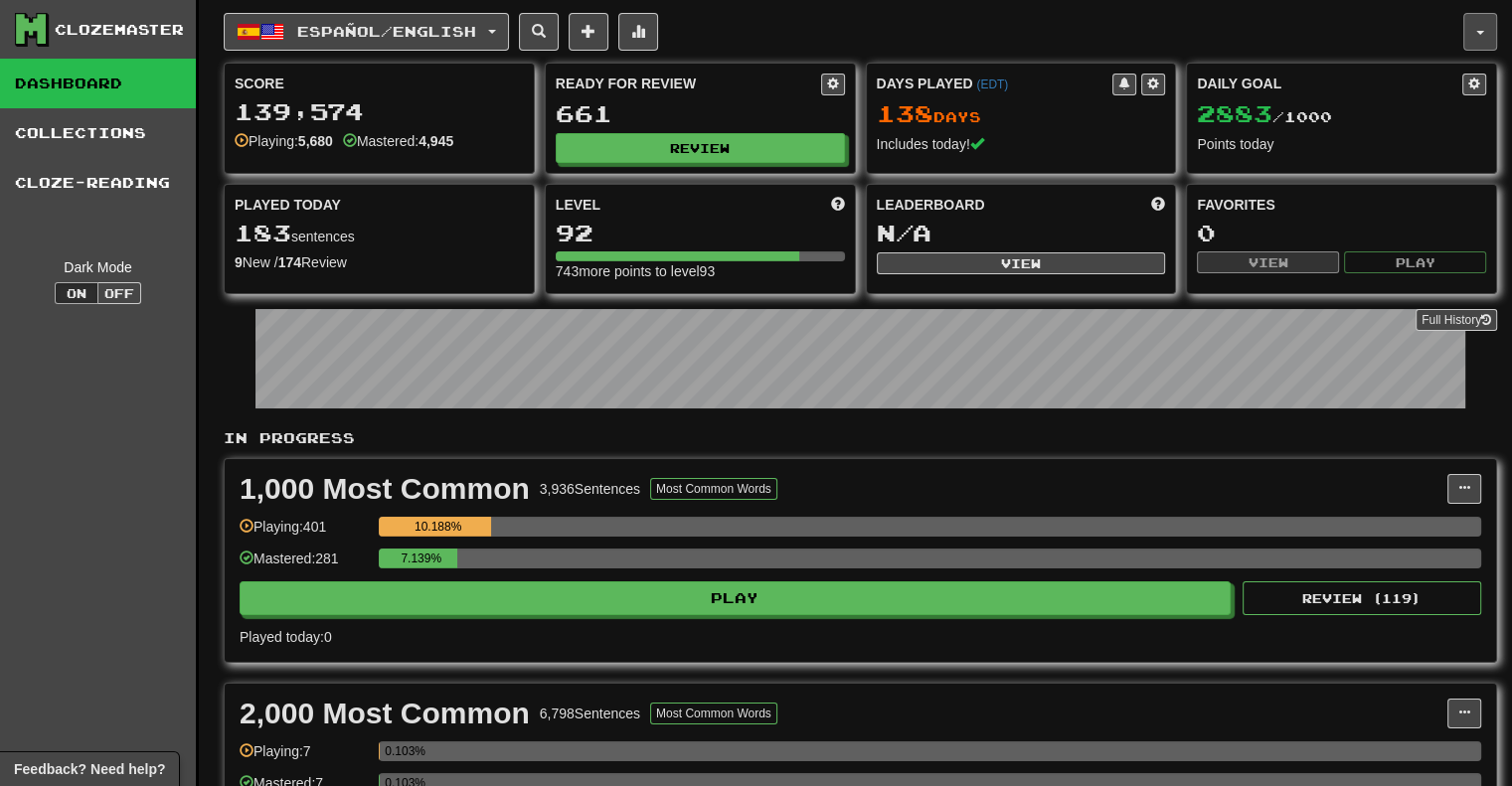 type 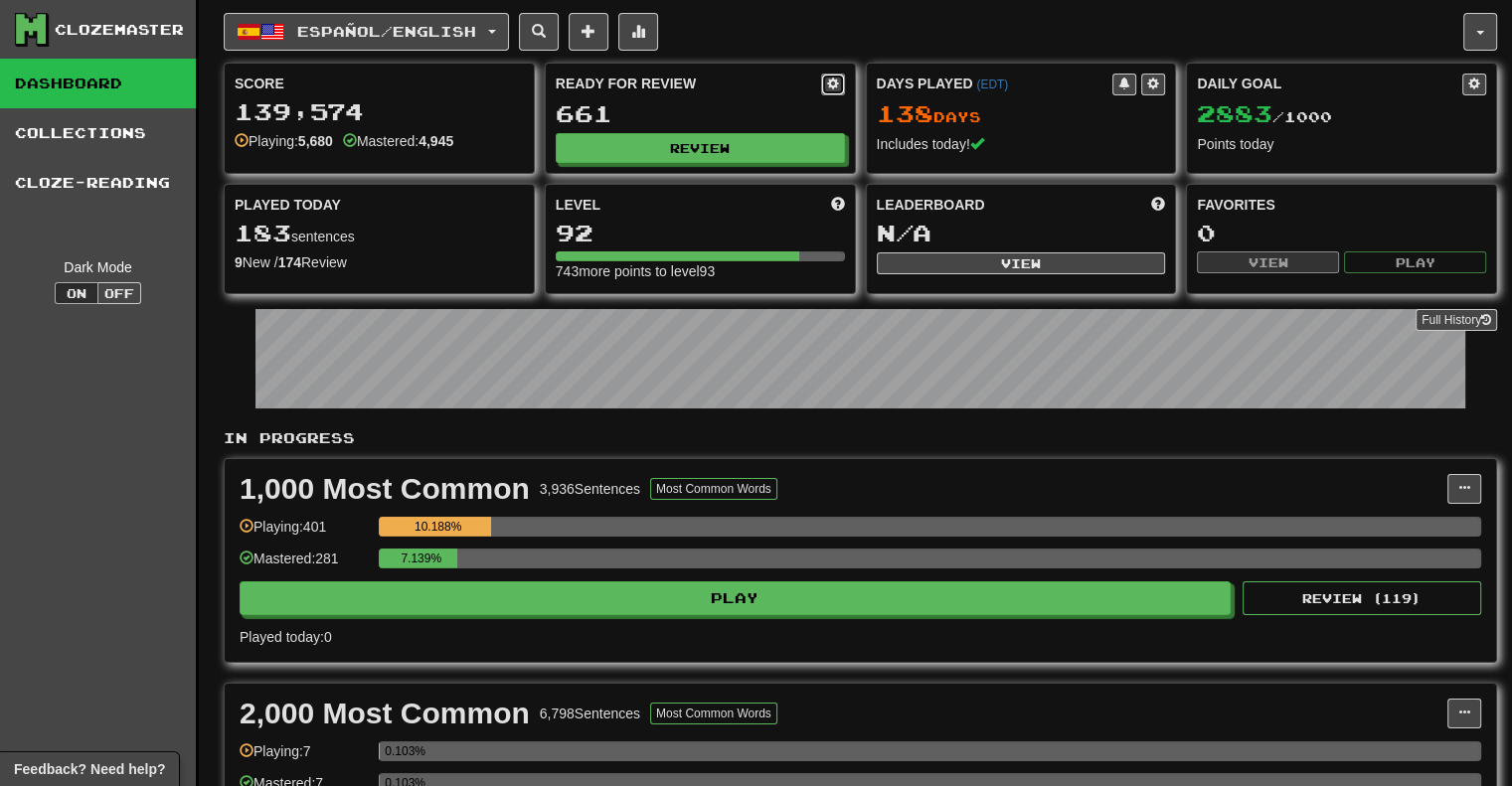 type 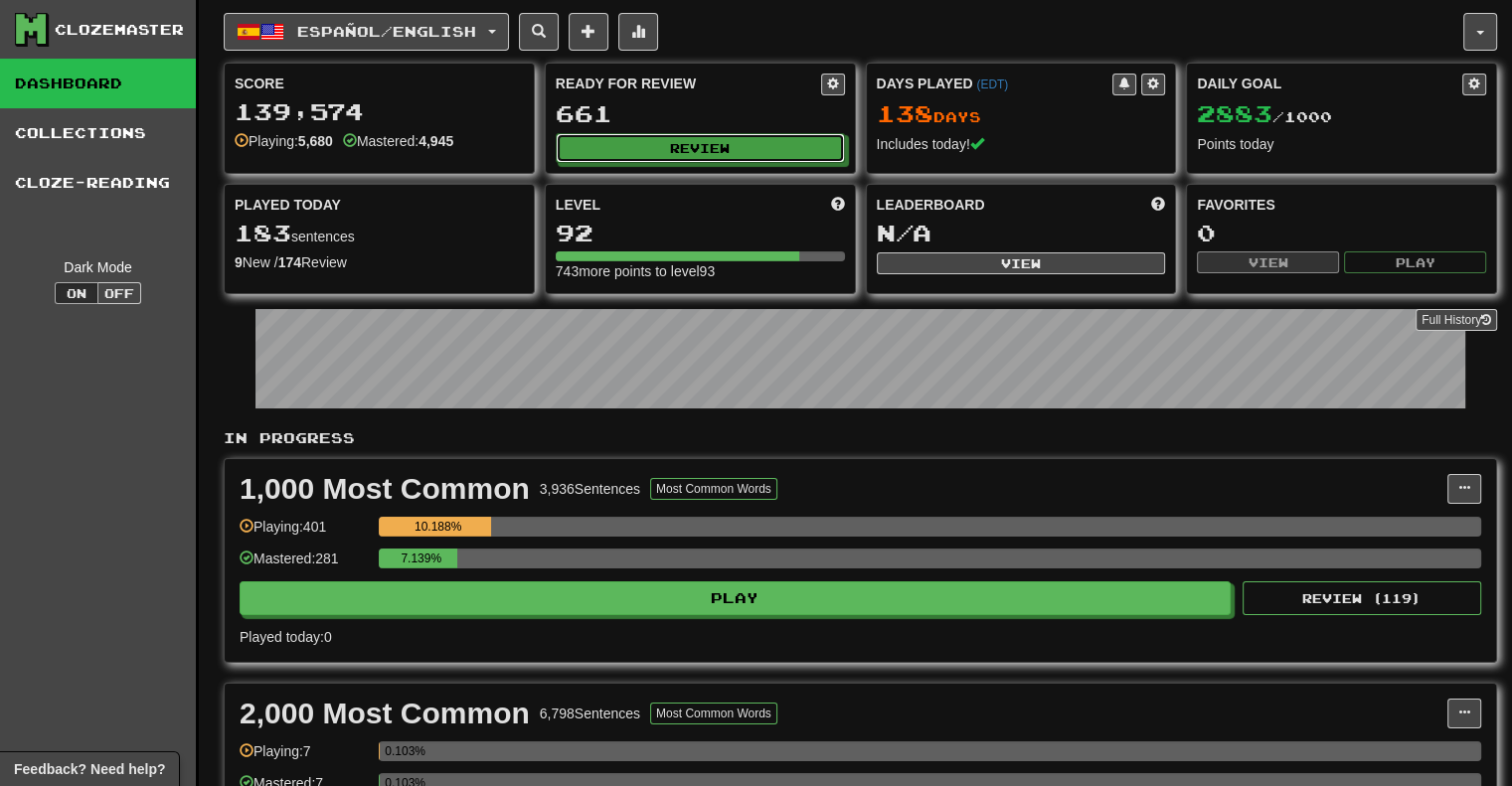 type 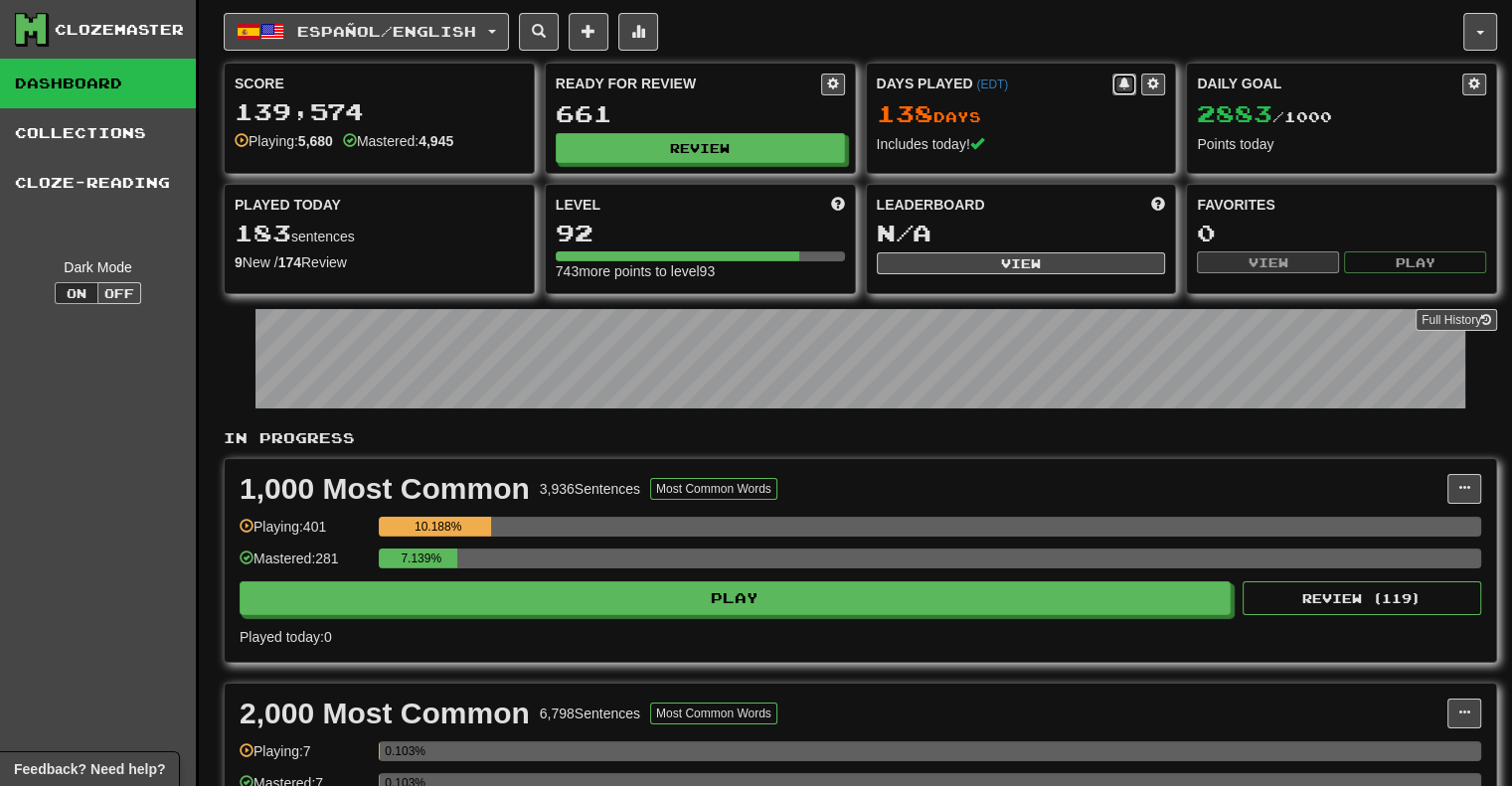 type 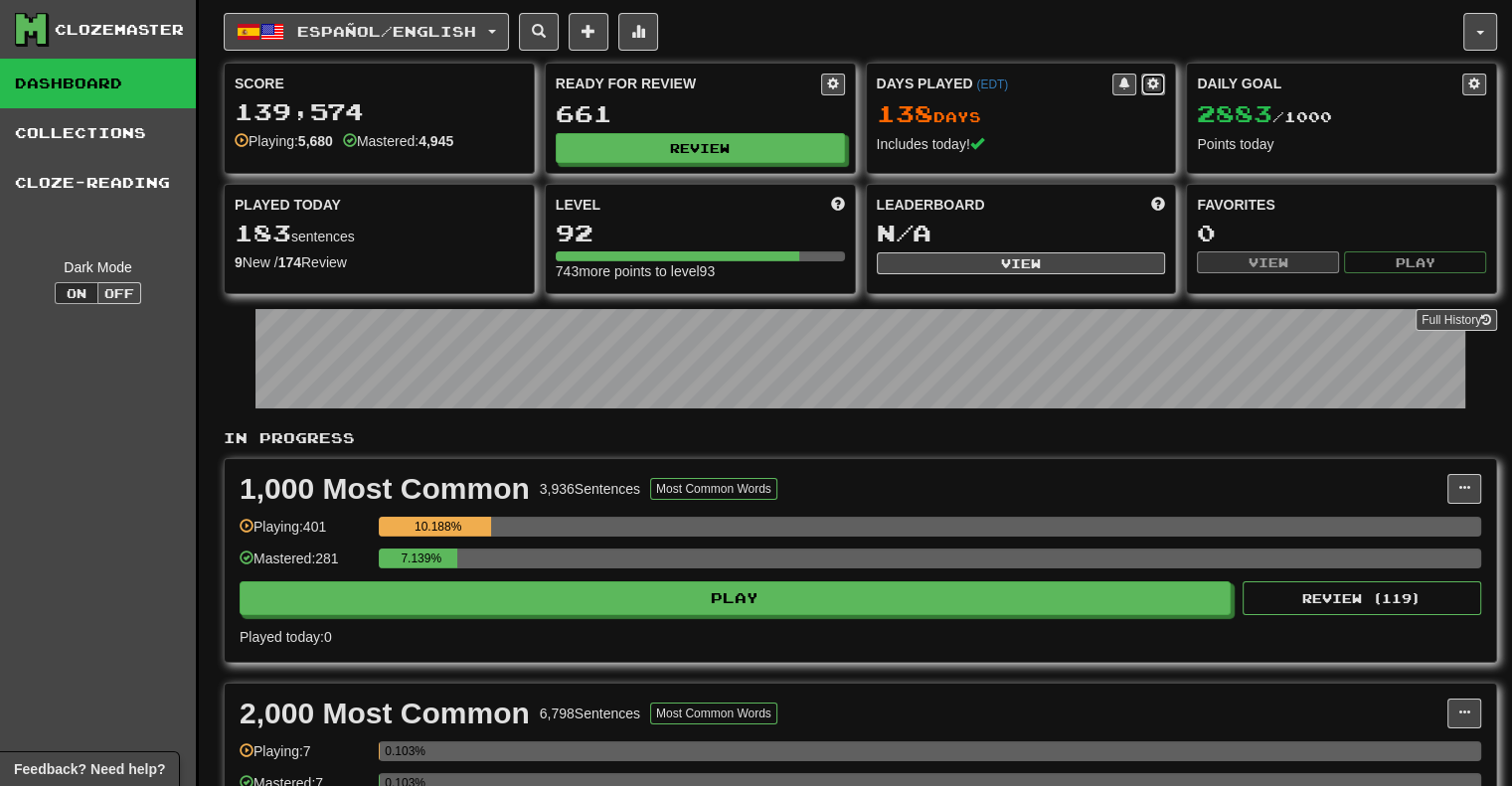type 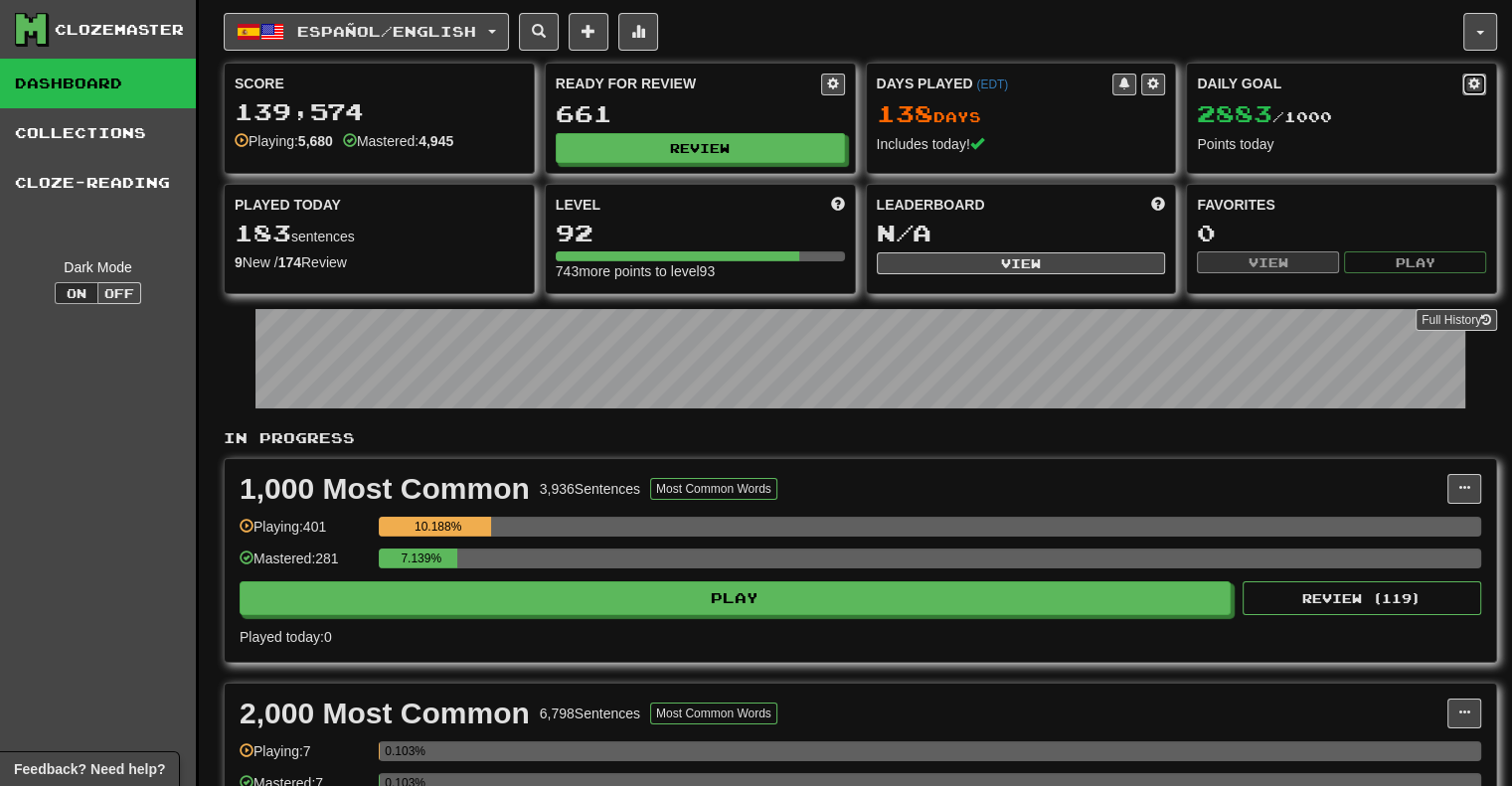 type 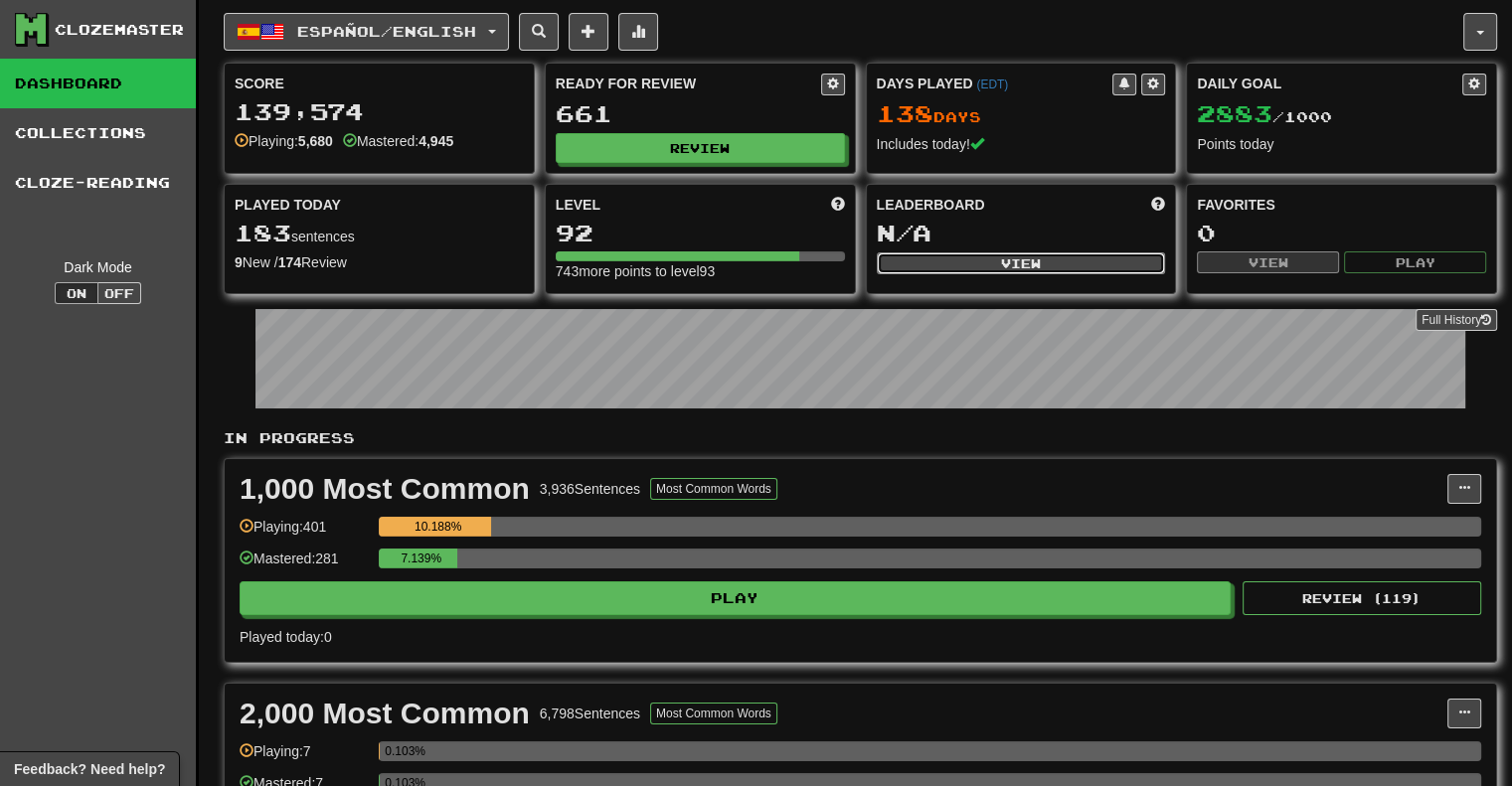 type 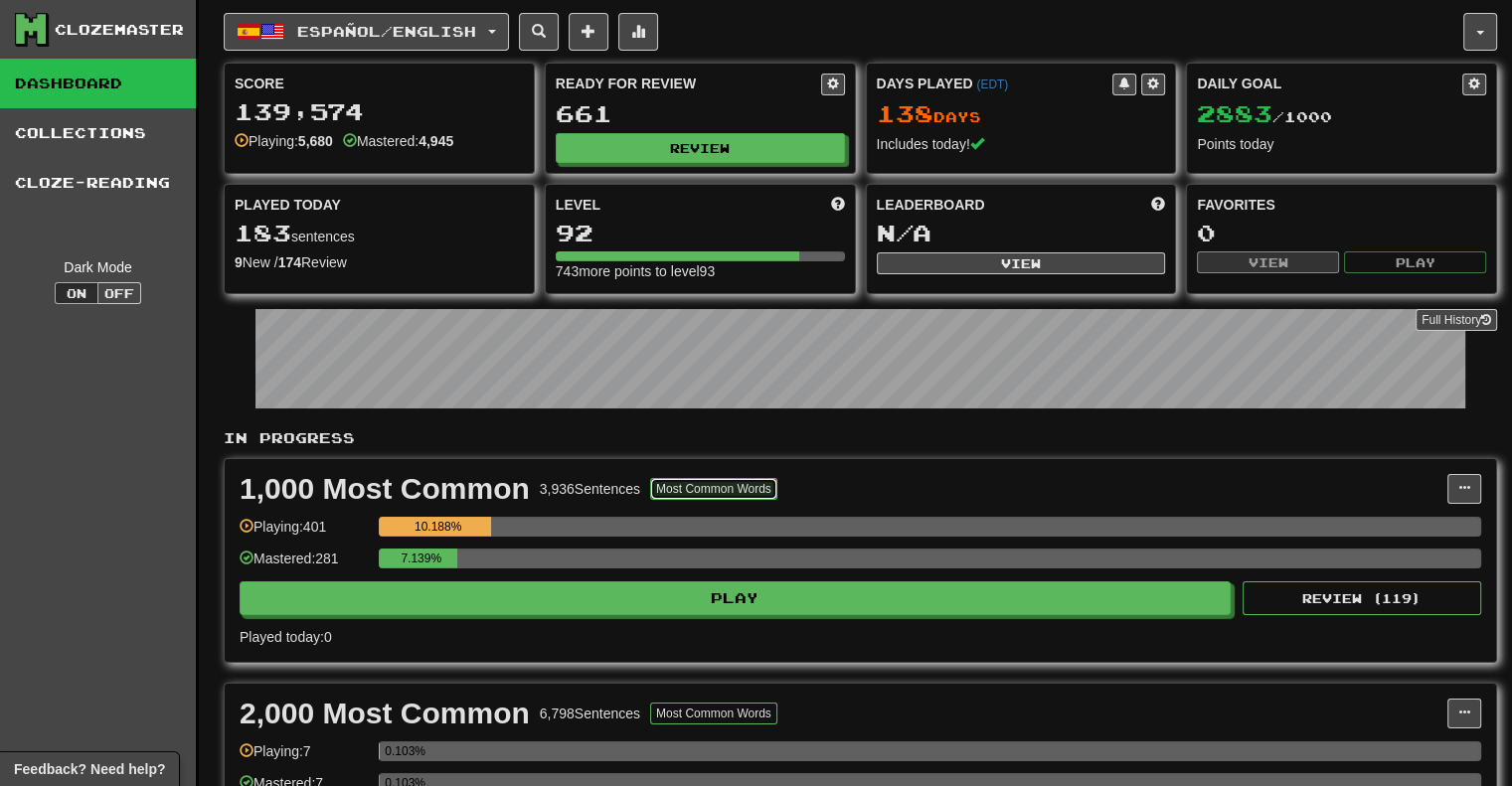 type 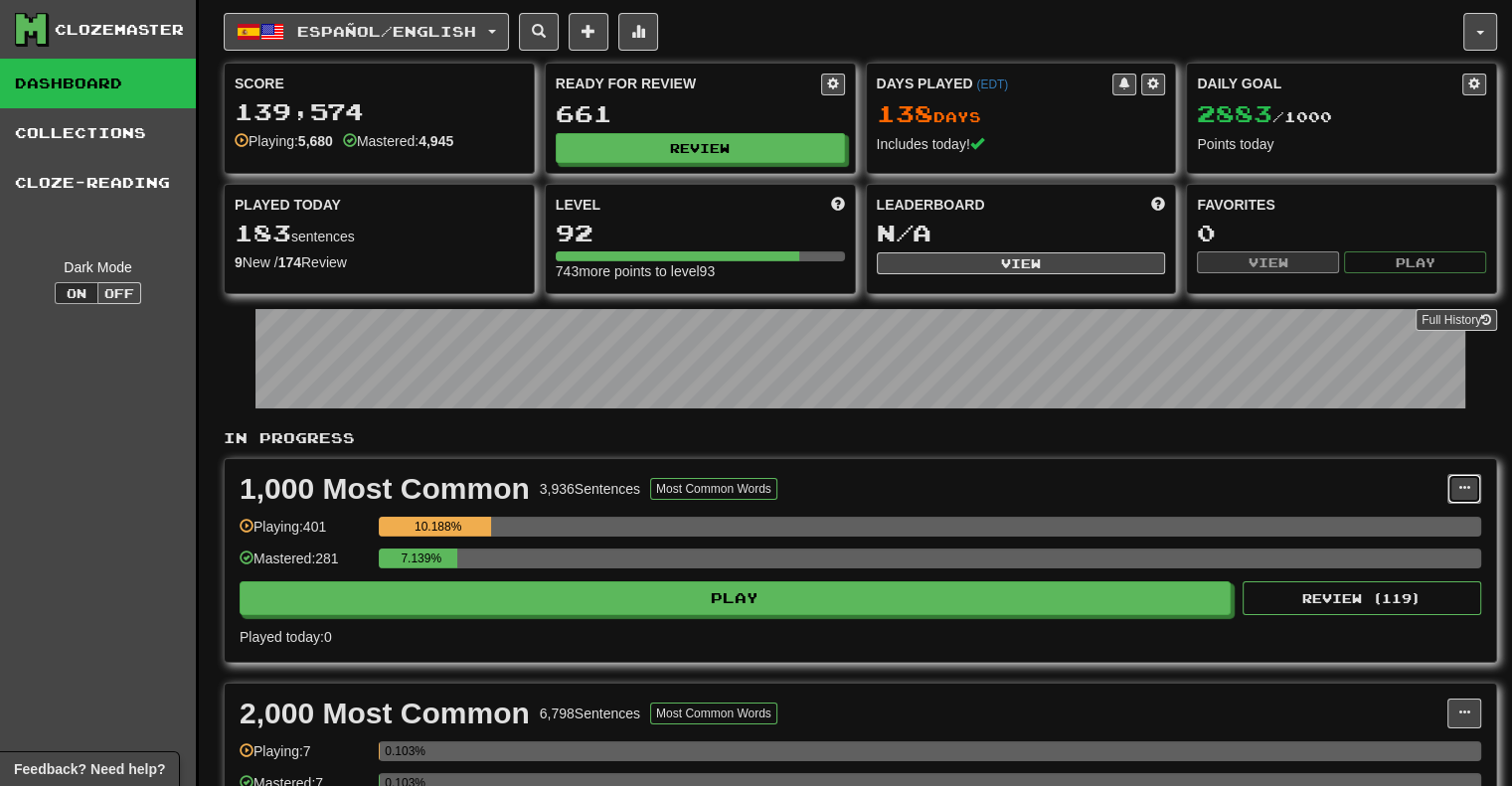 type 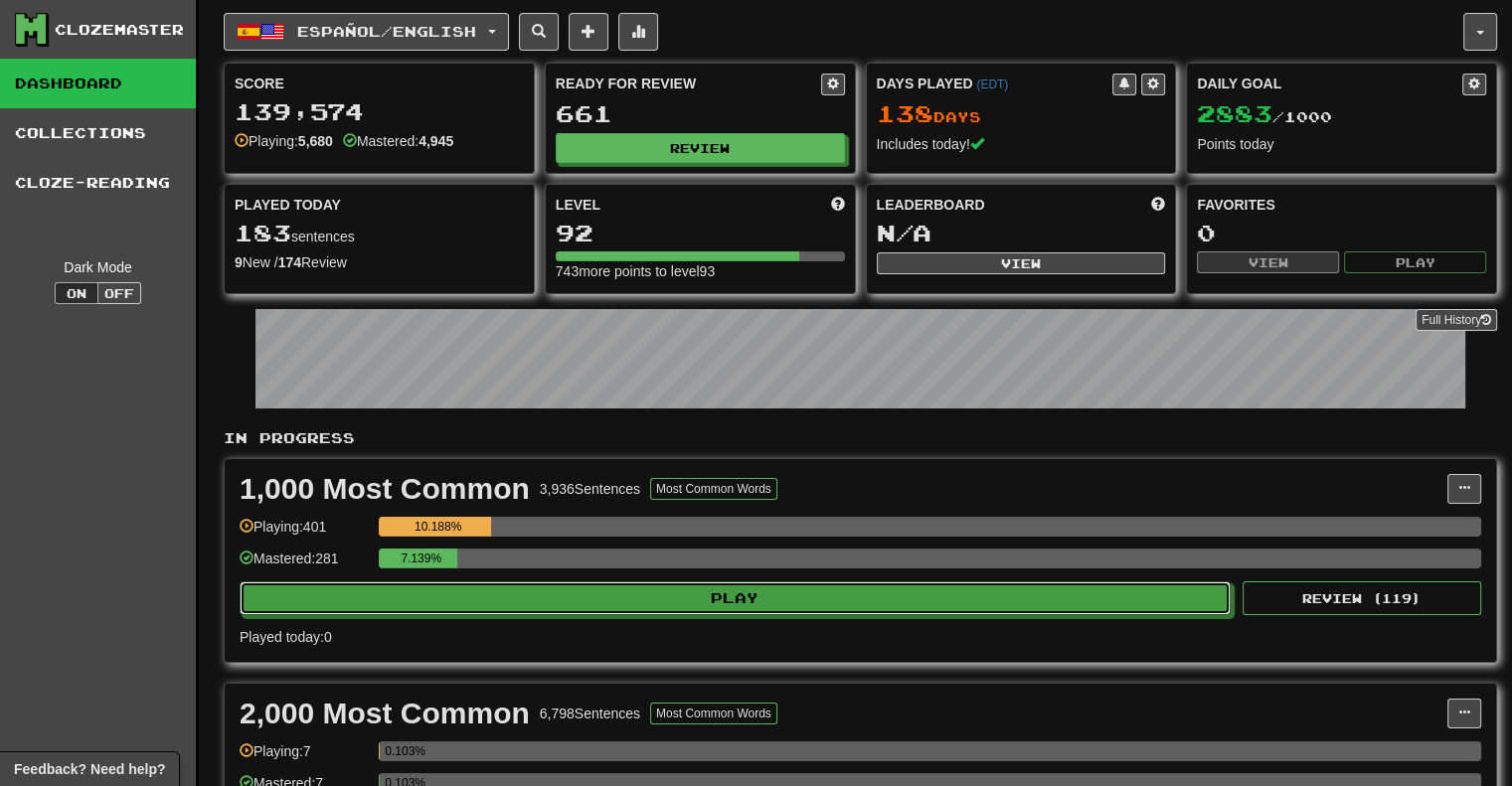 type 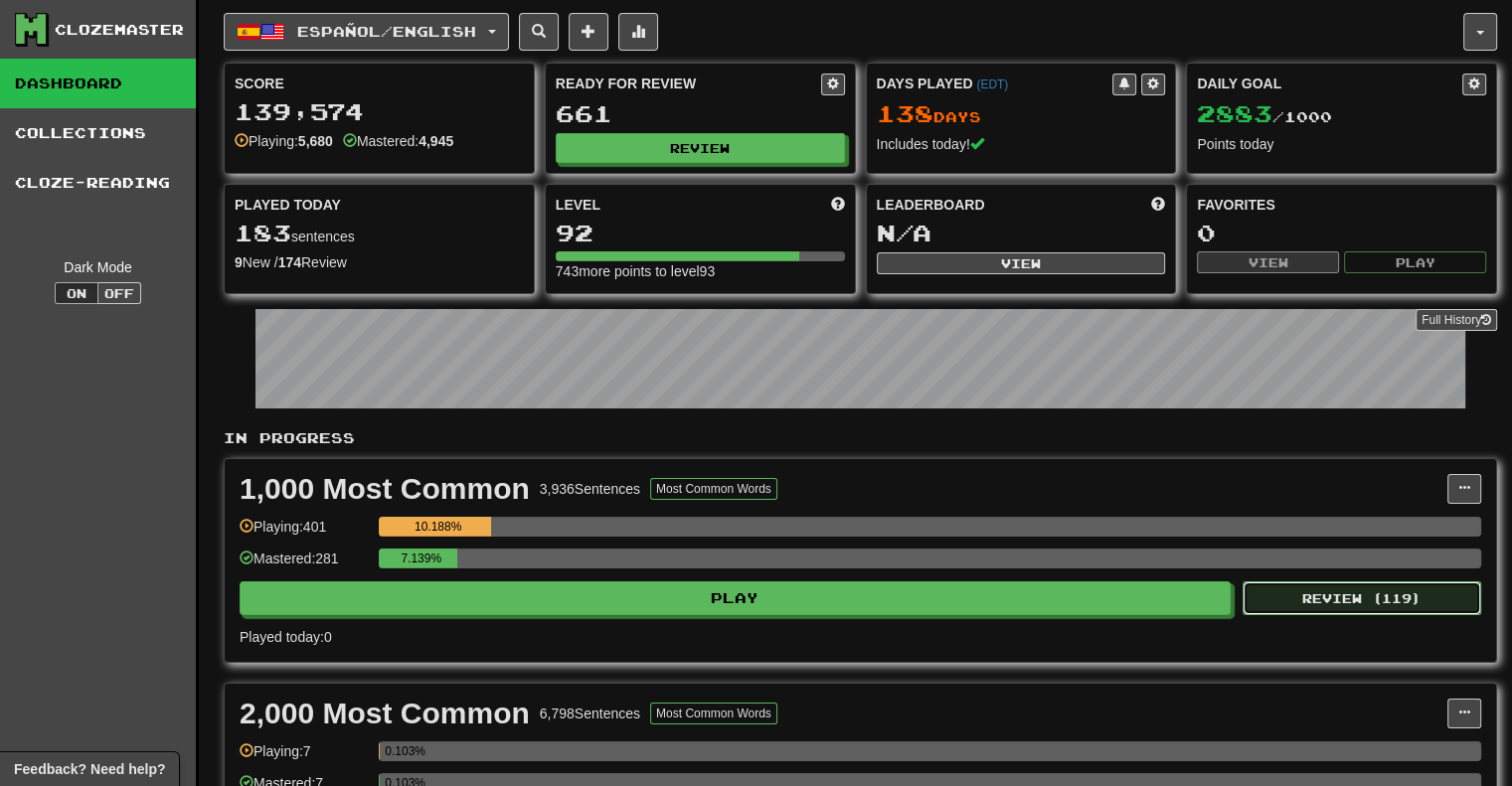 type 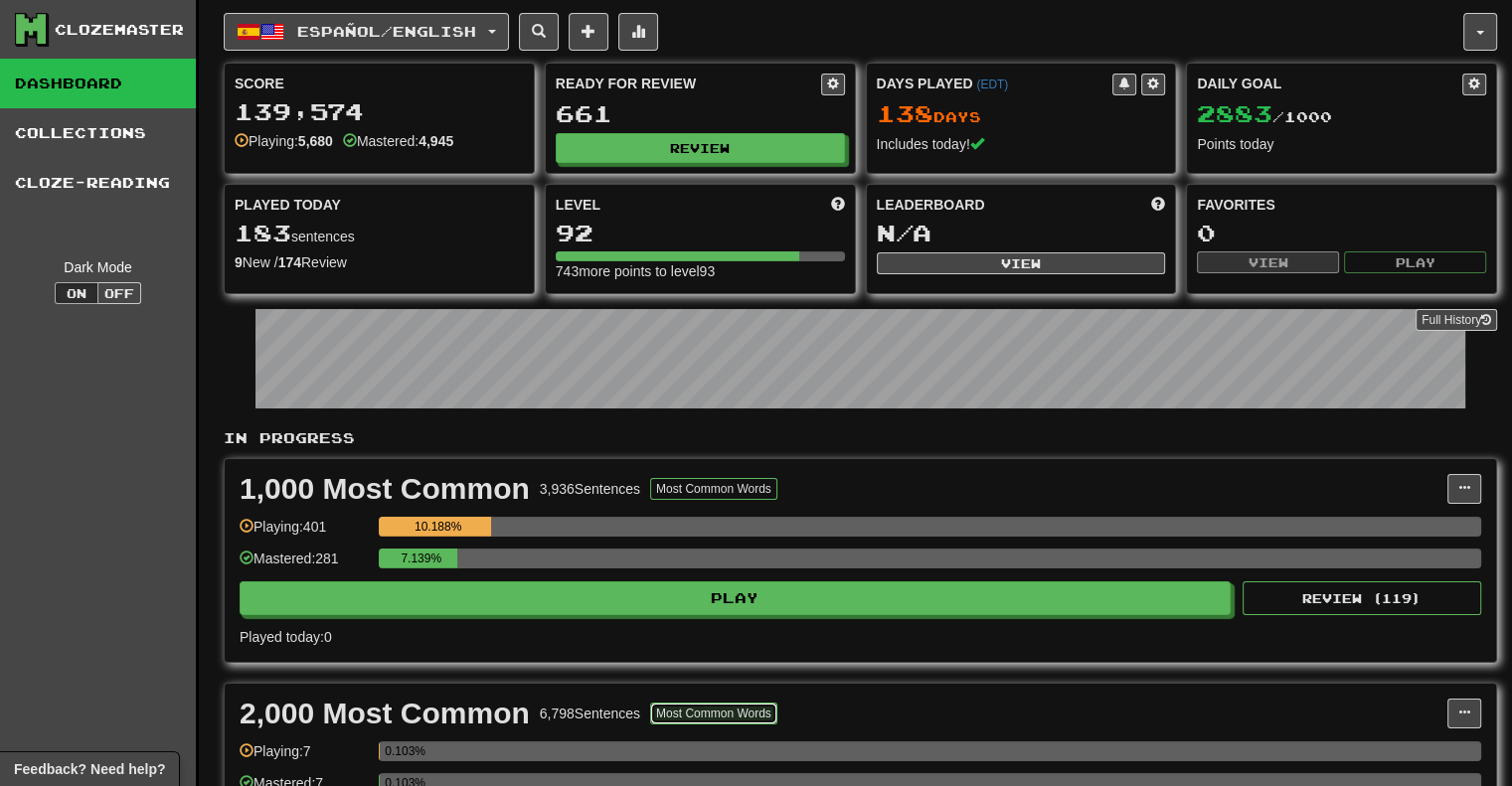type 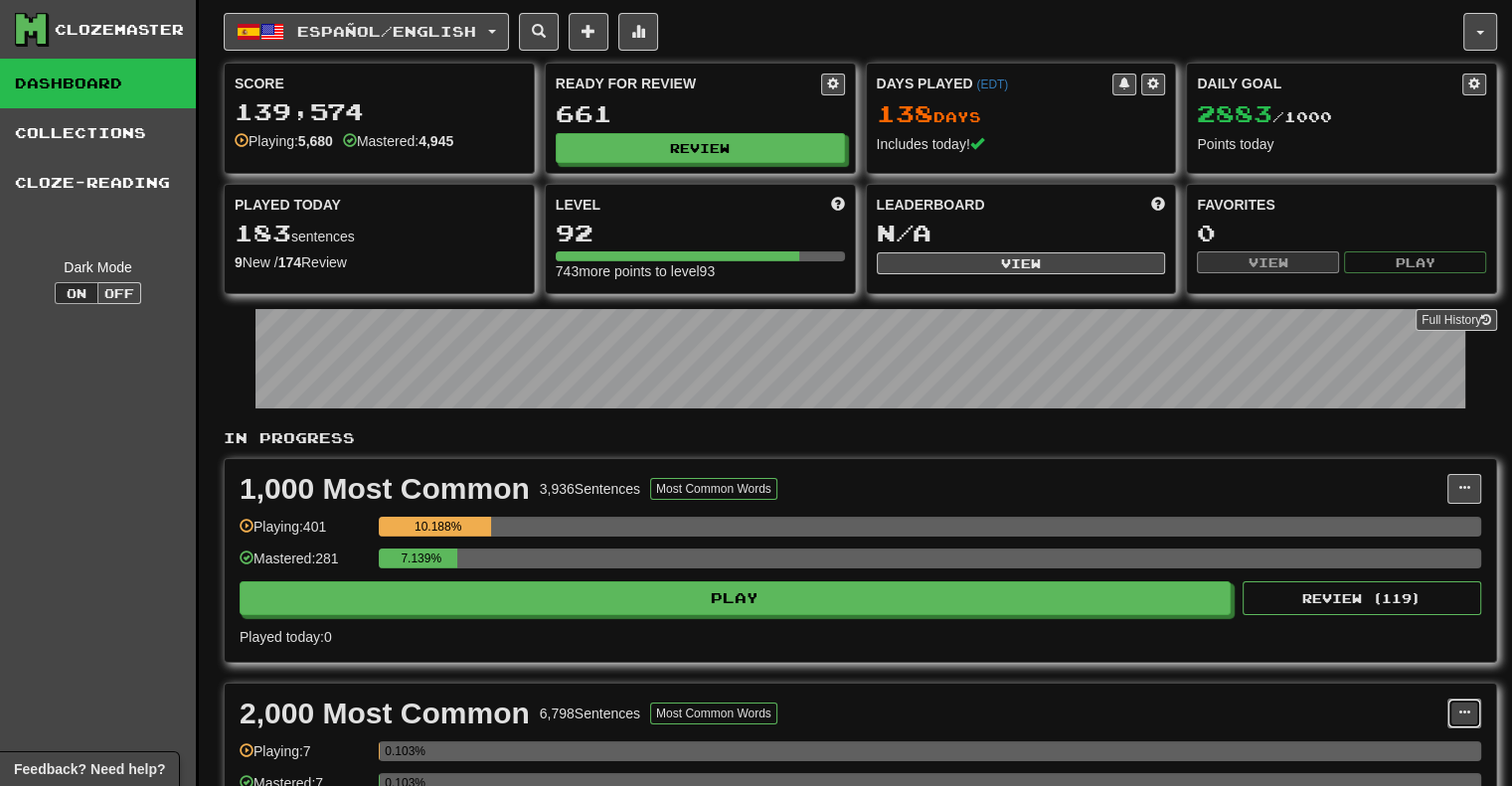 type 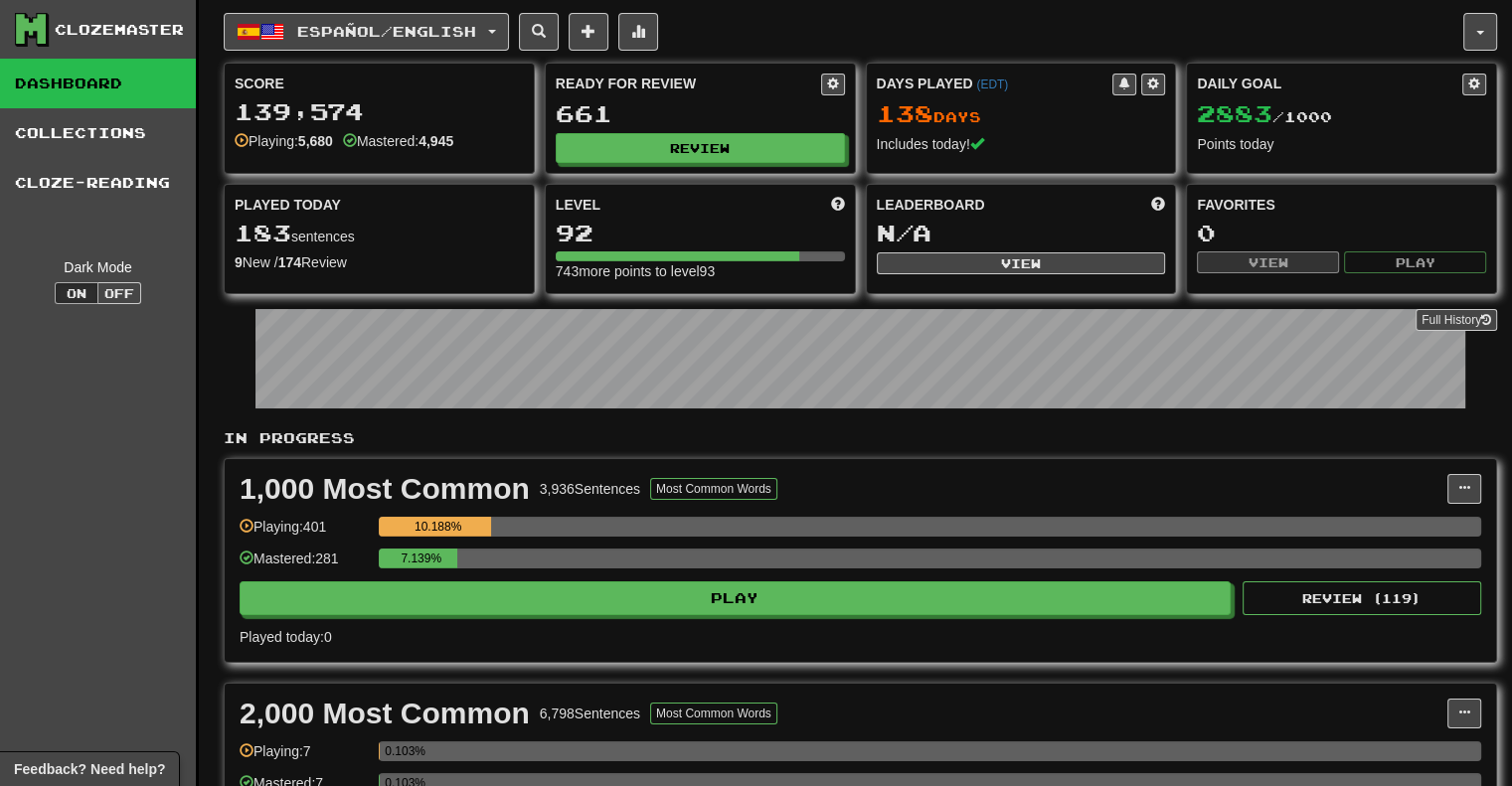 type 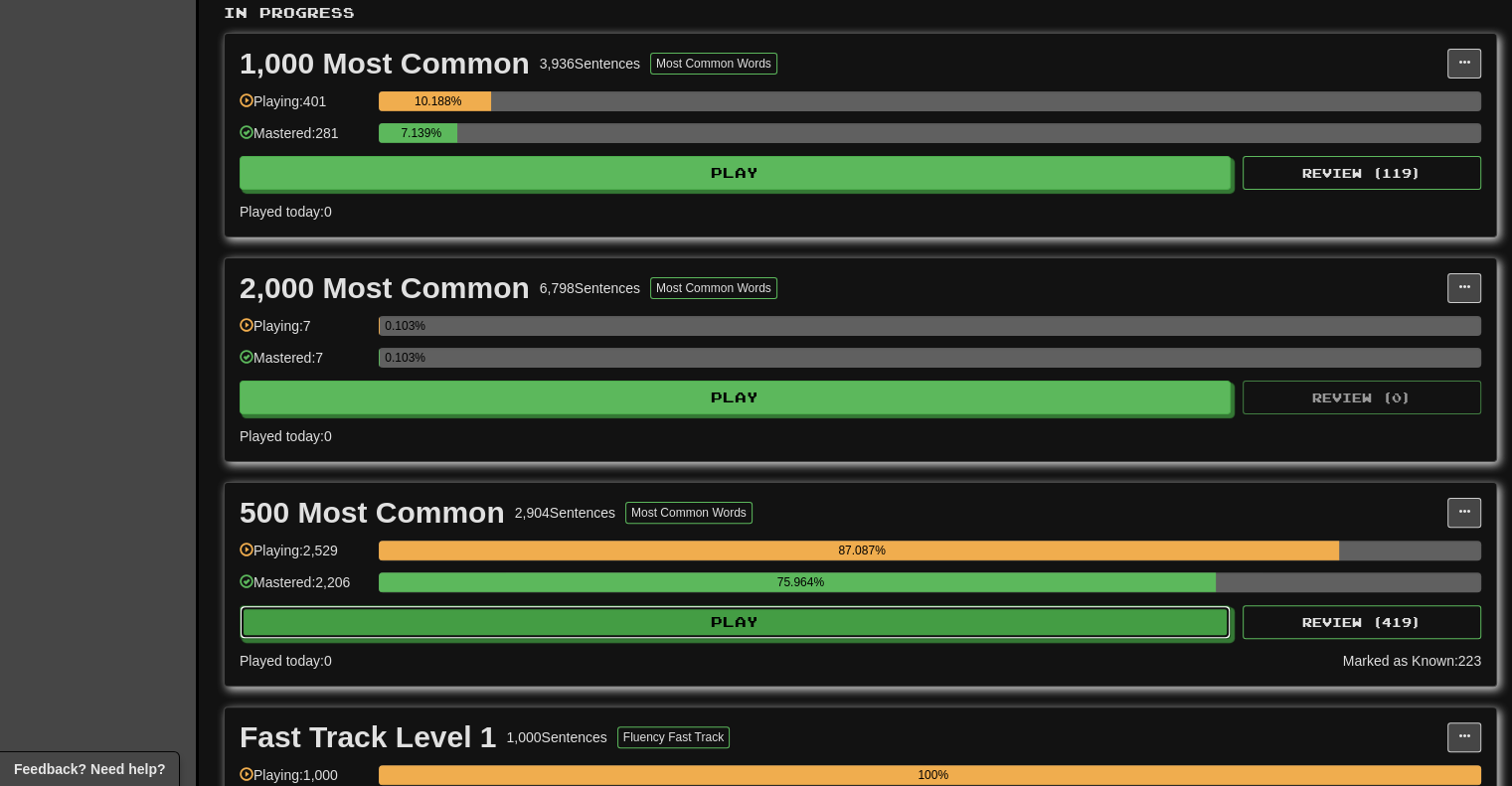 type 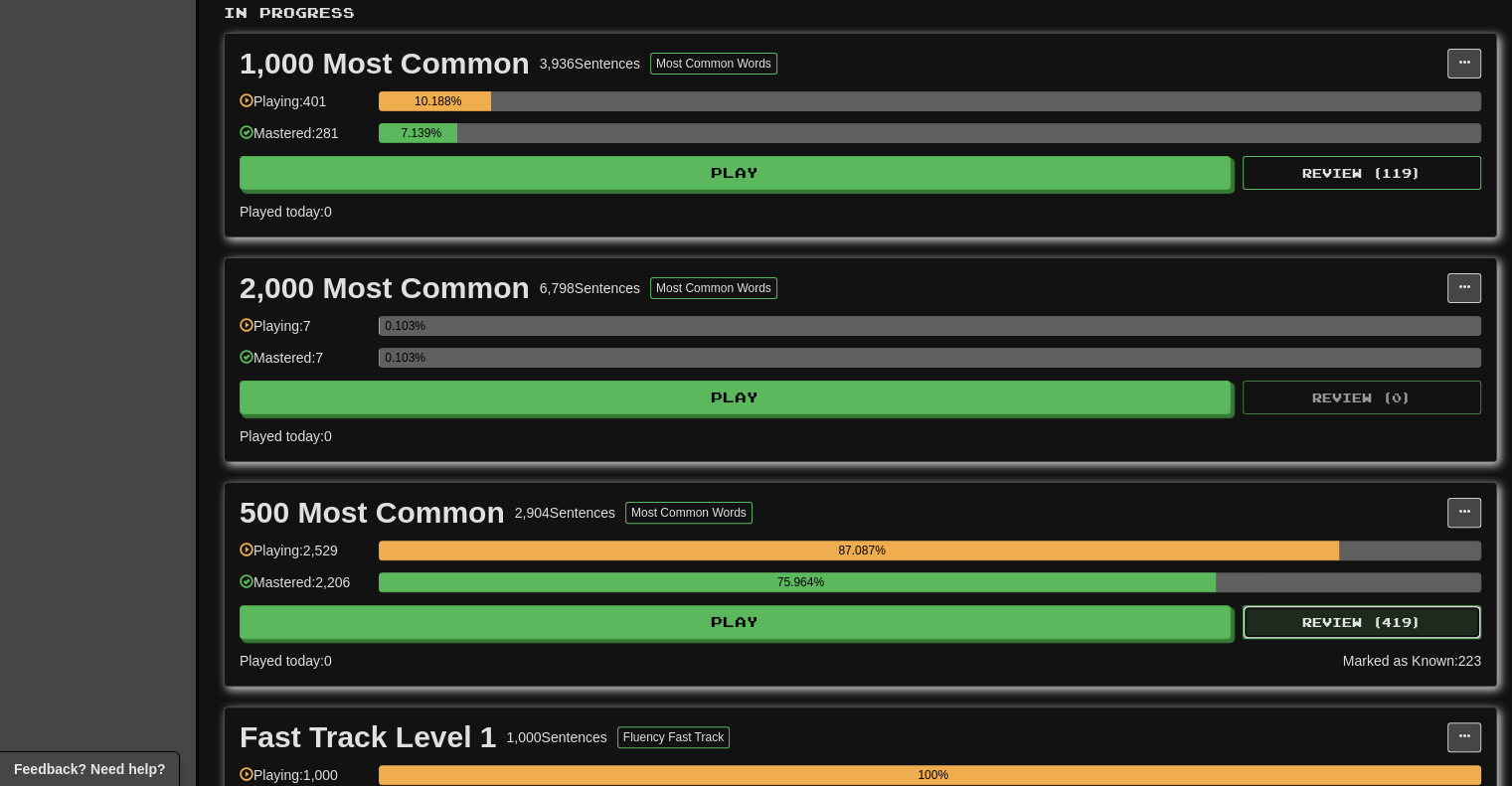 type 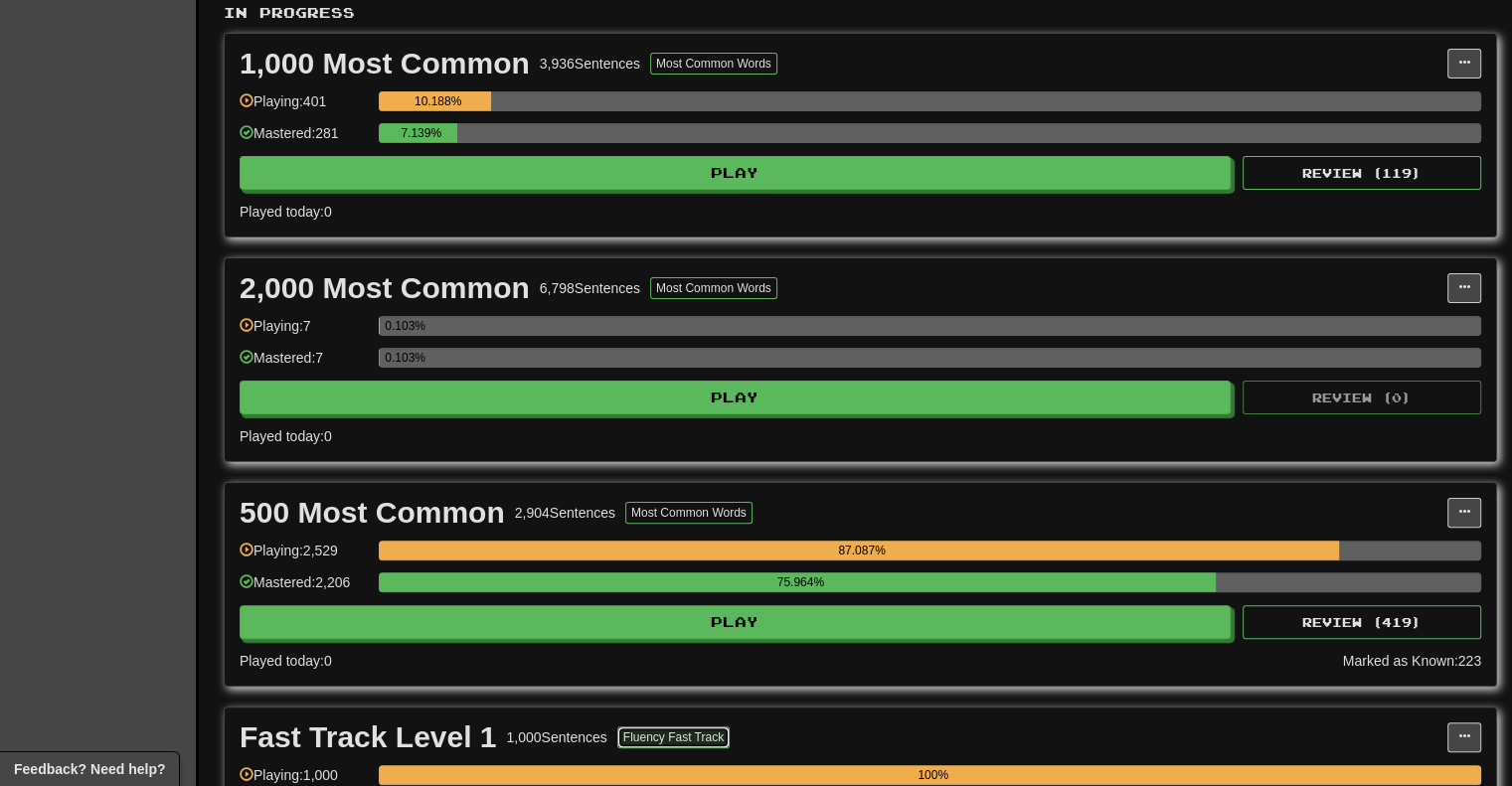 type 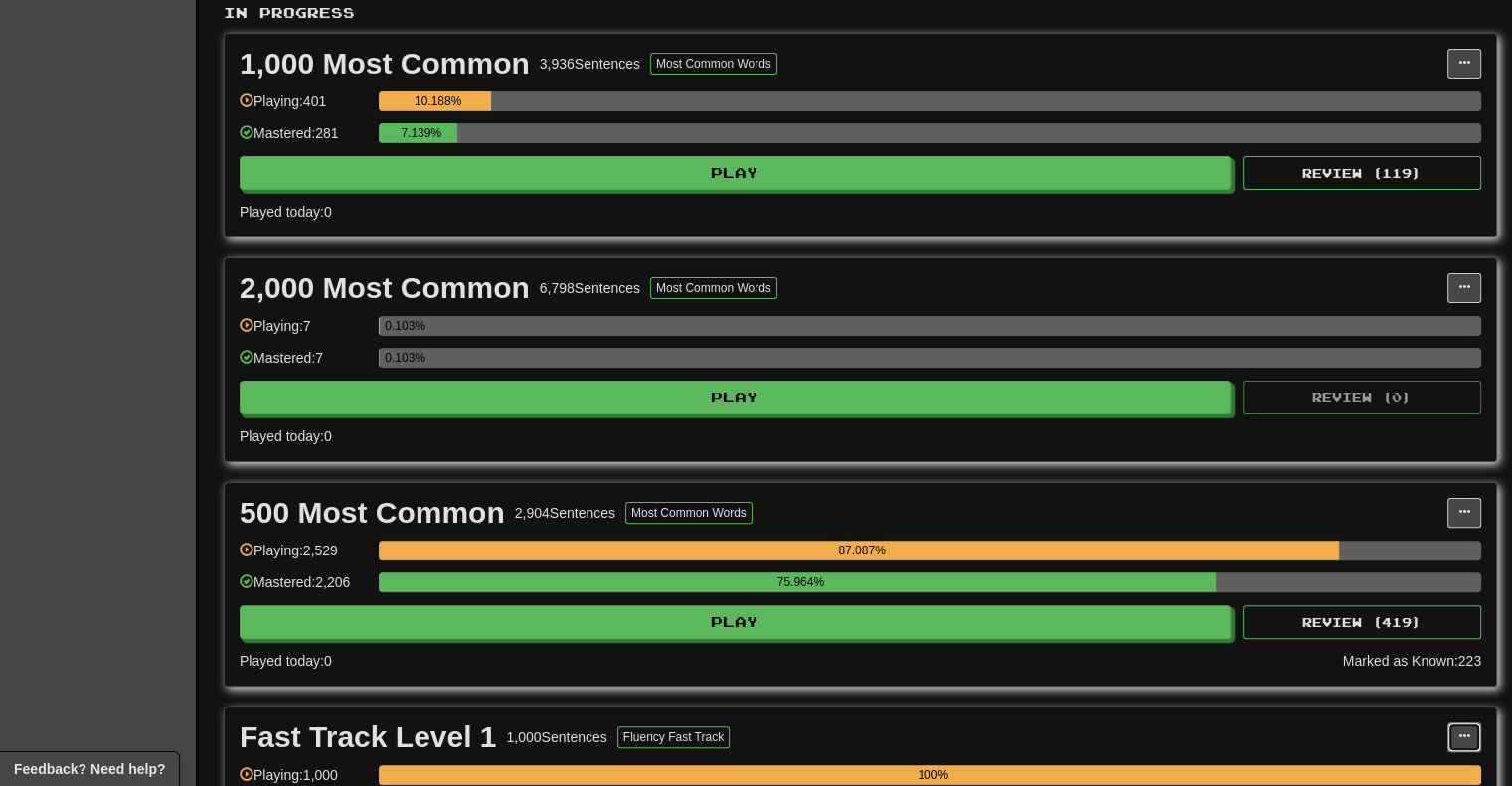 type 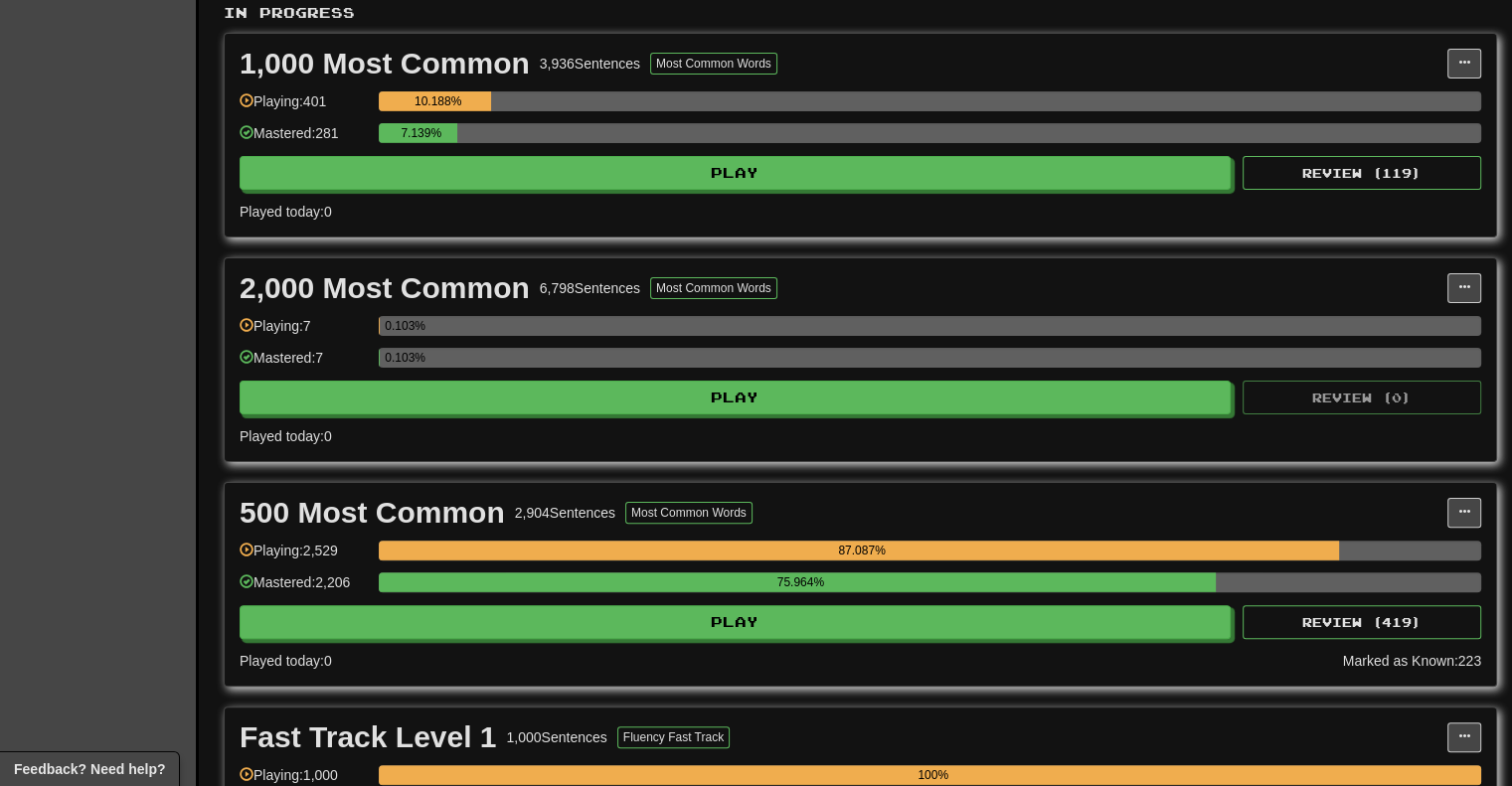 type 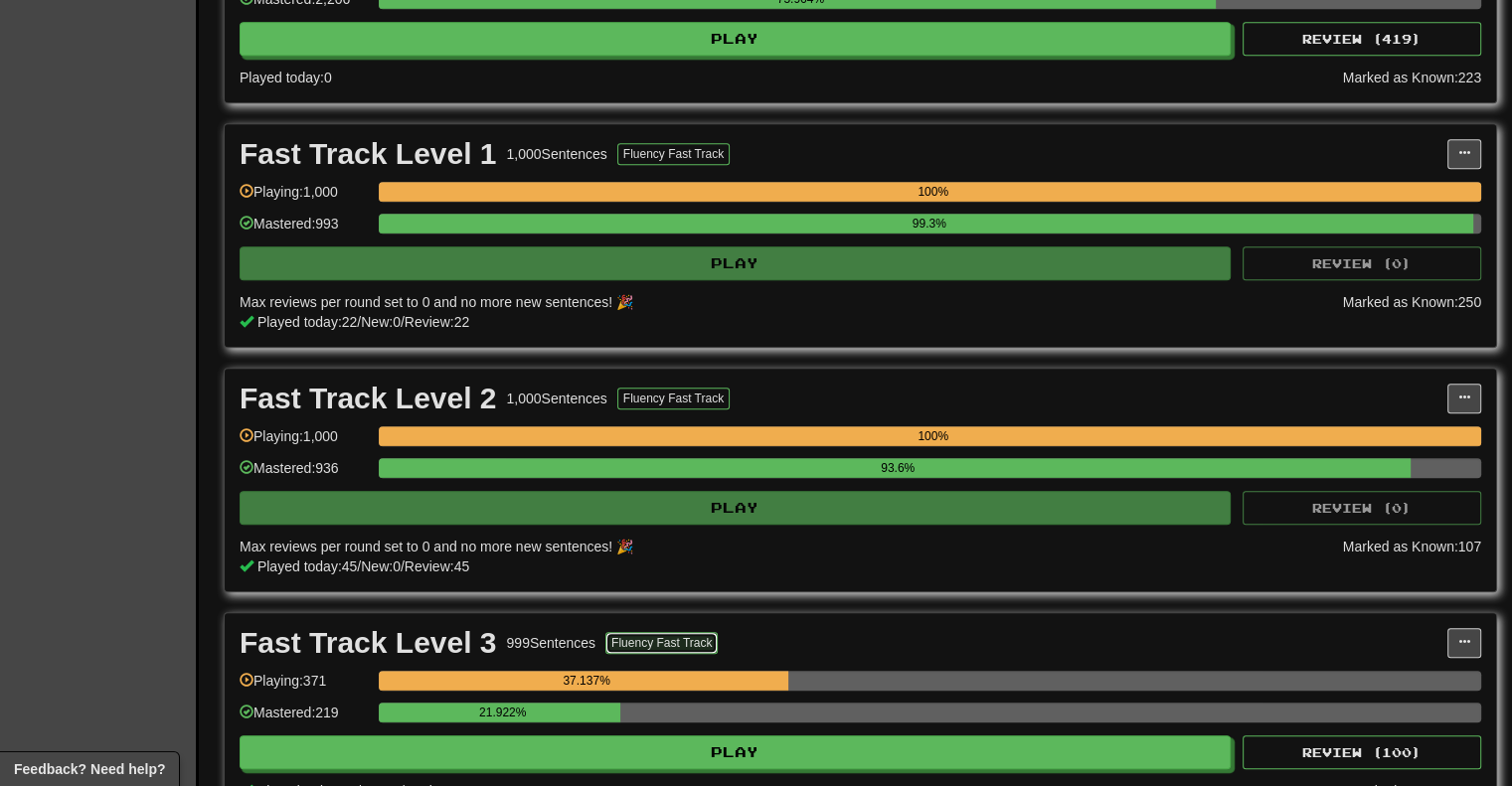 type 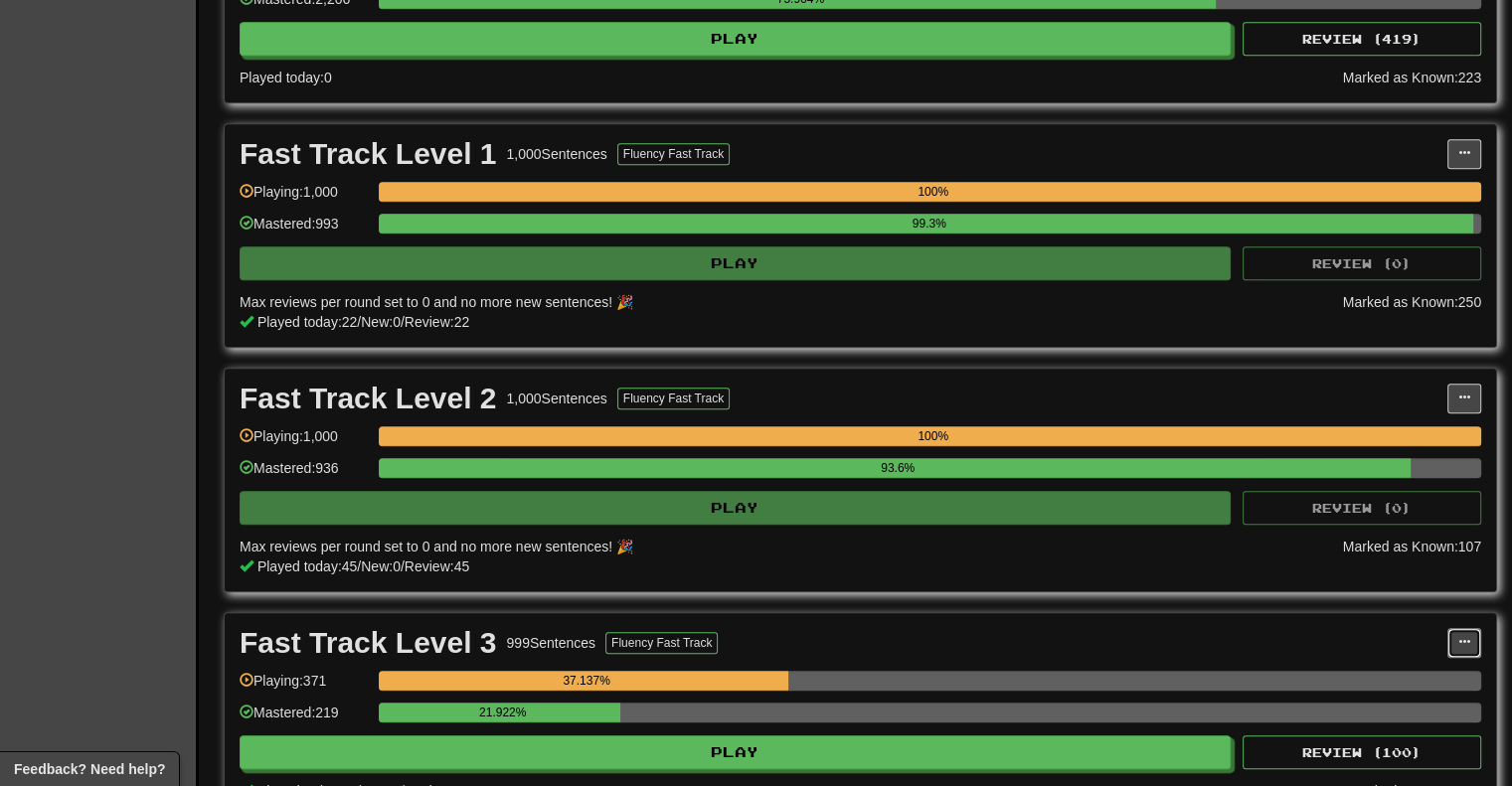 type 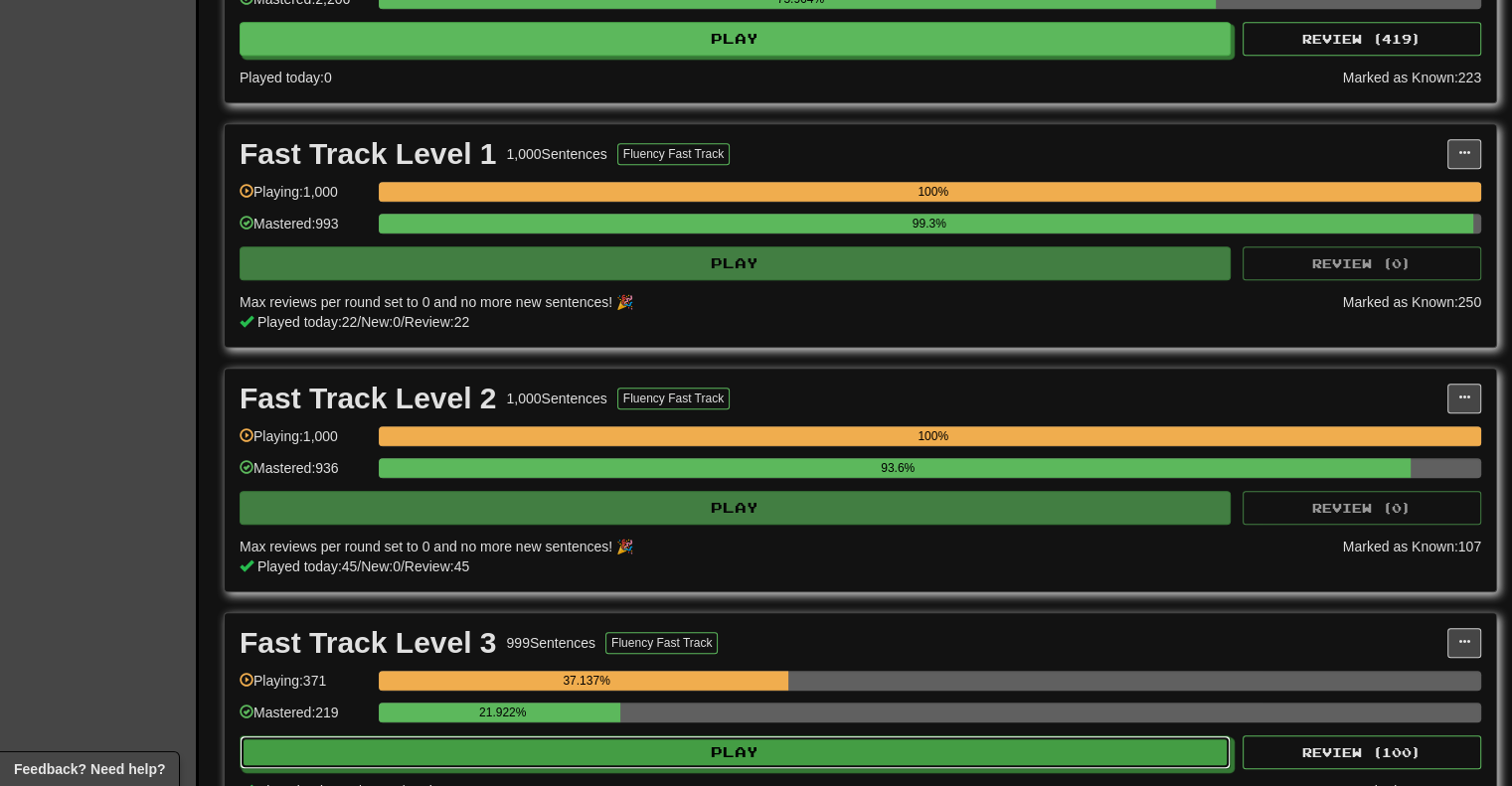type 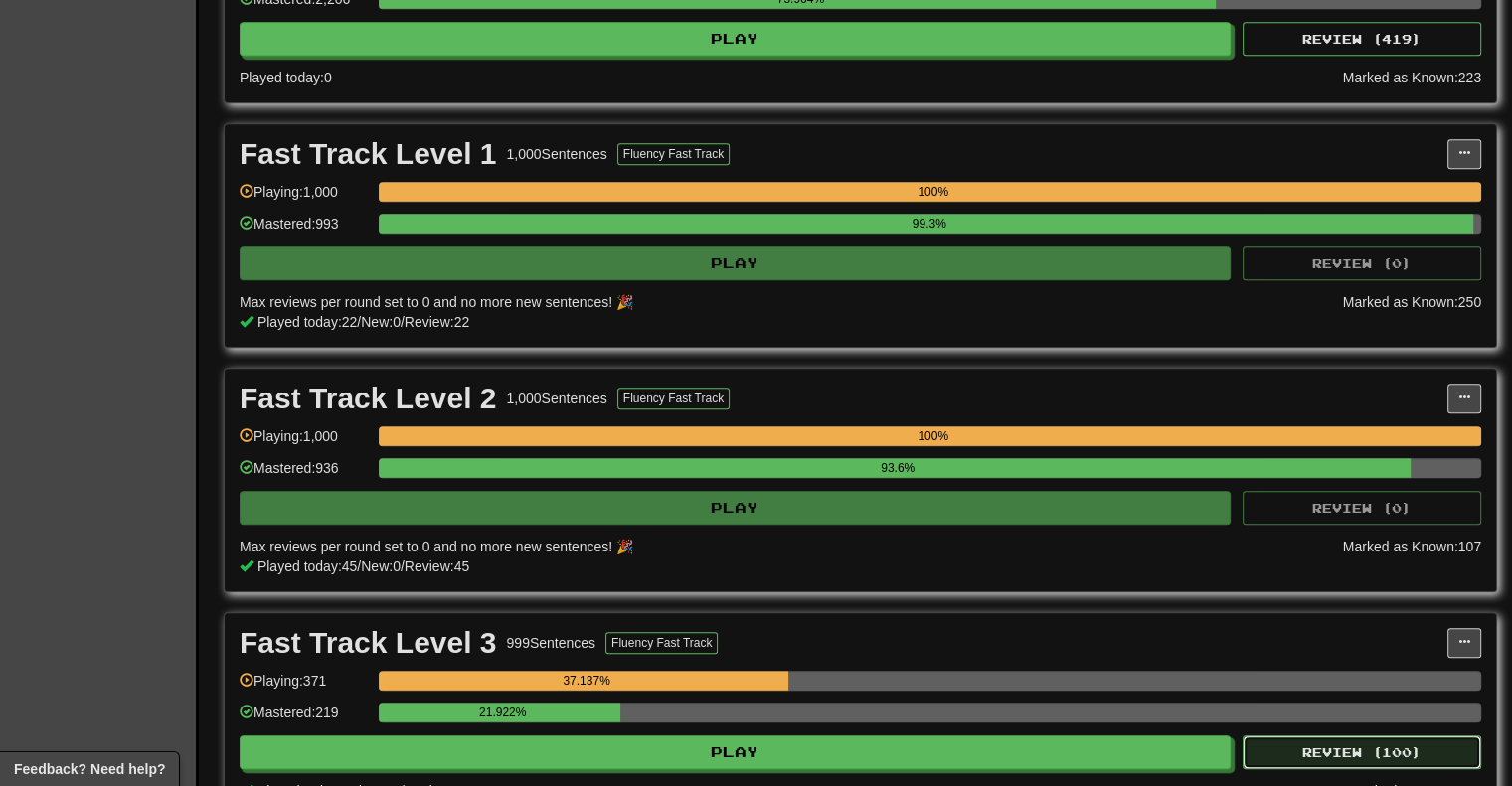 type 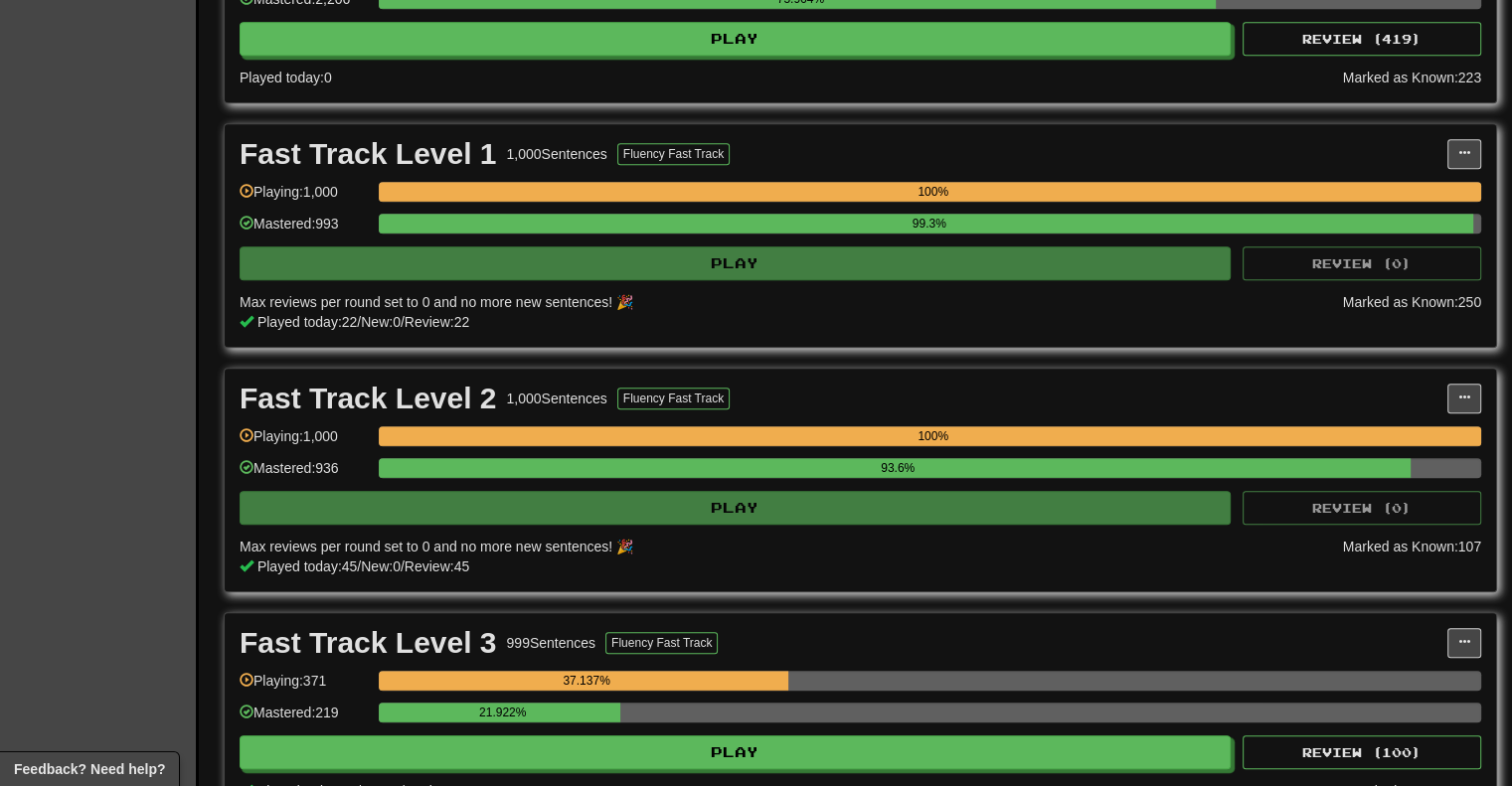 type 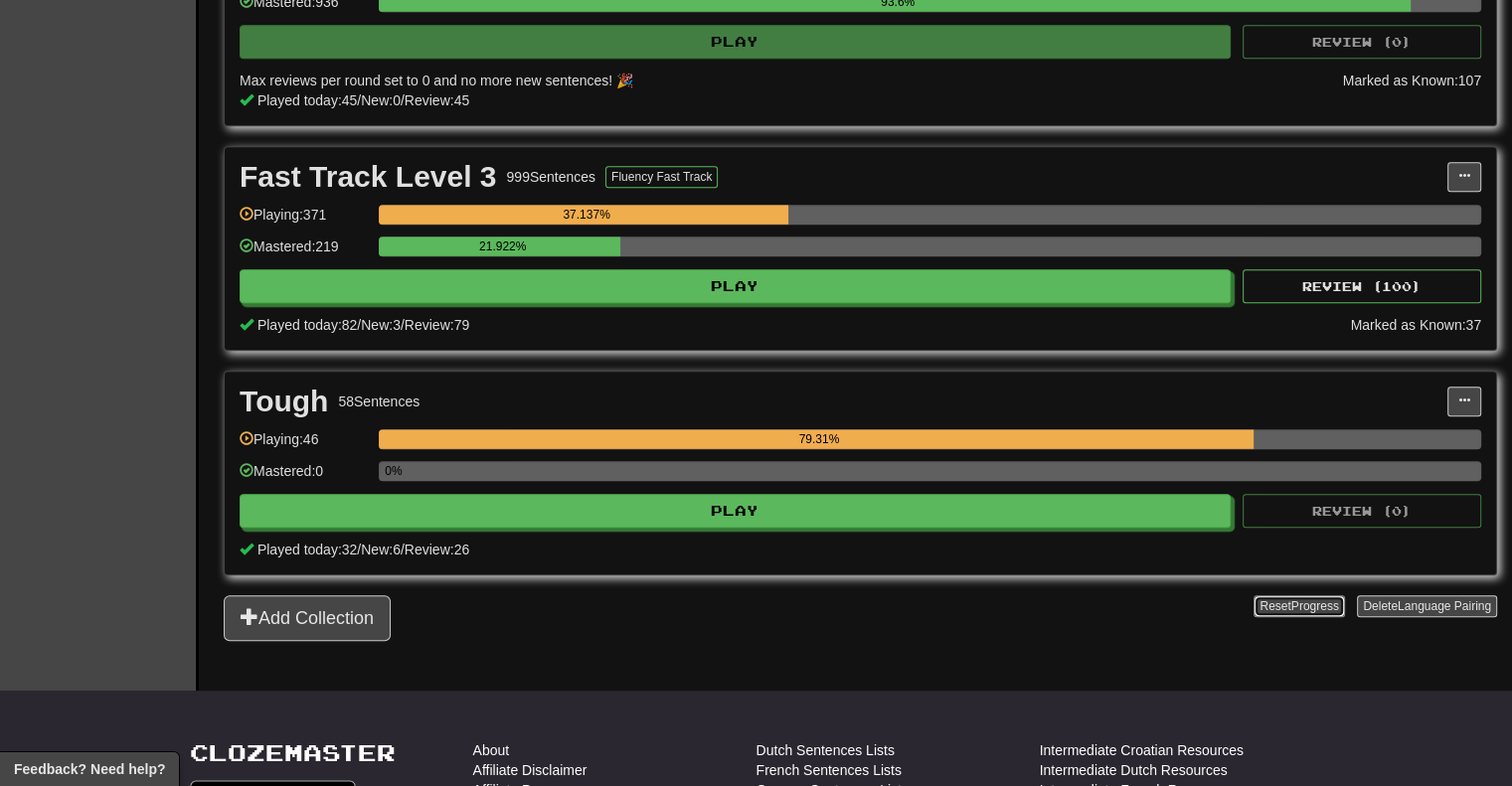 type 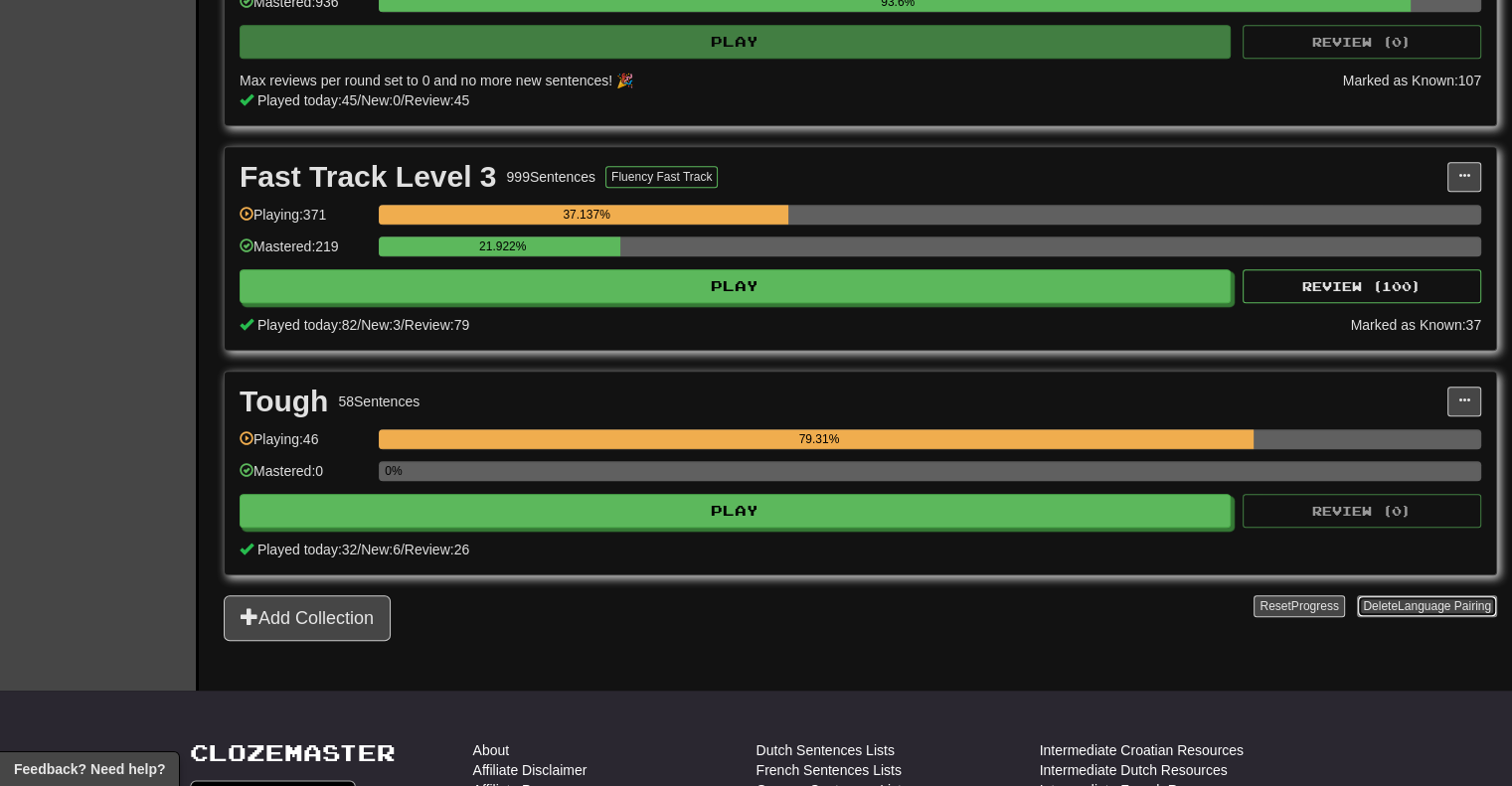 type 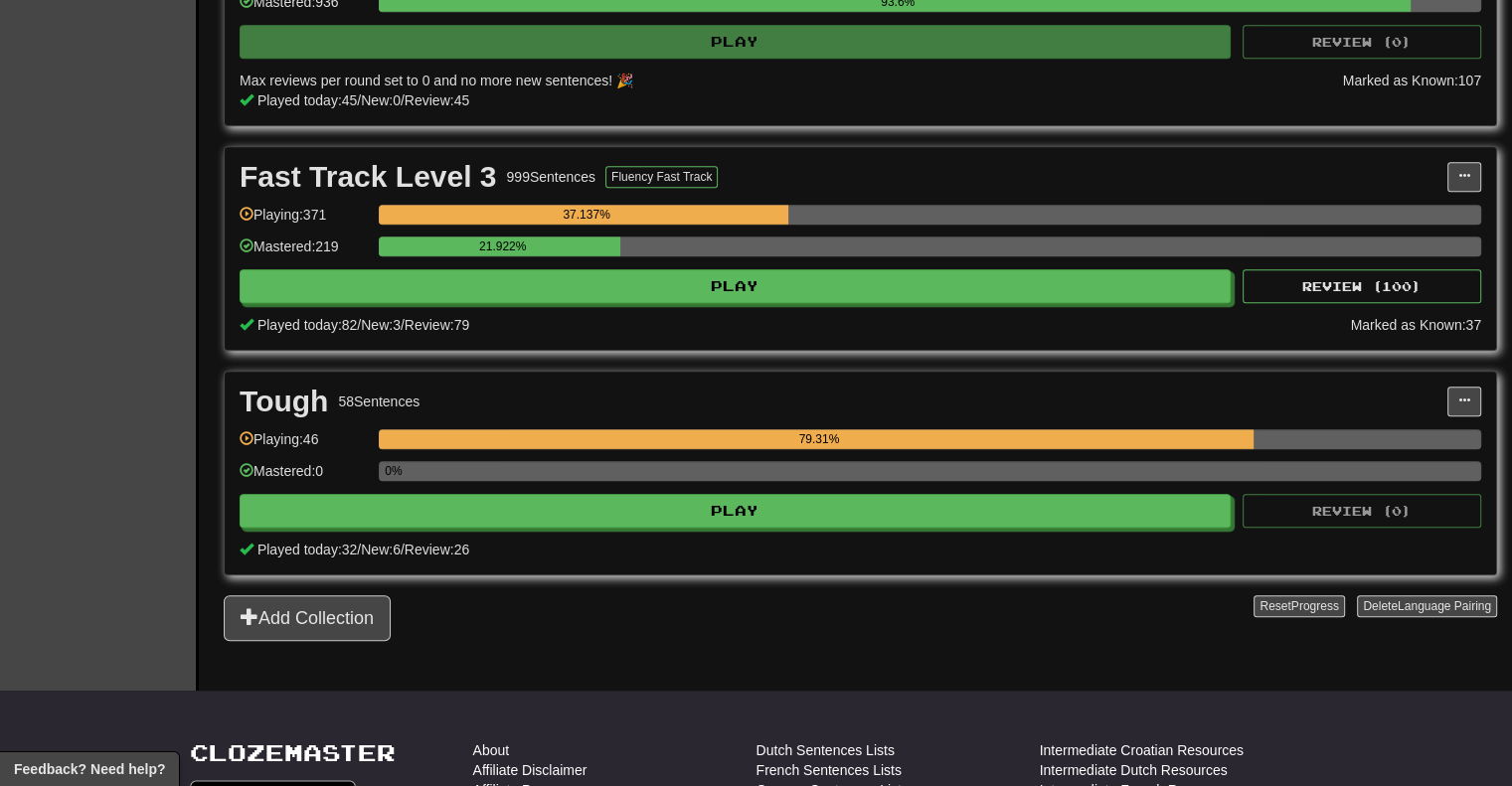scroll, scrollTop: 1938, scrollLeft: 0, axis: vertical 